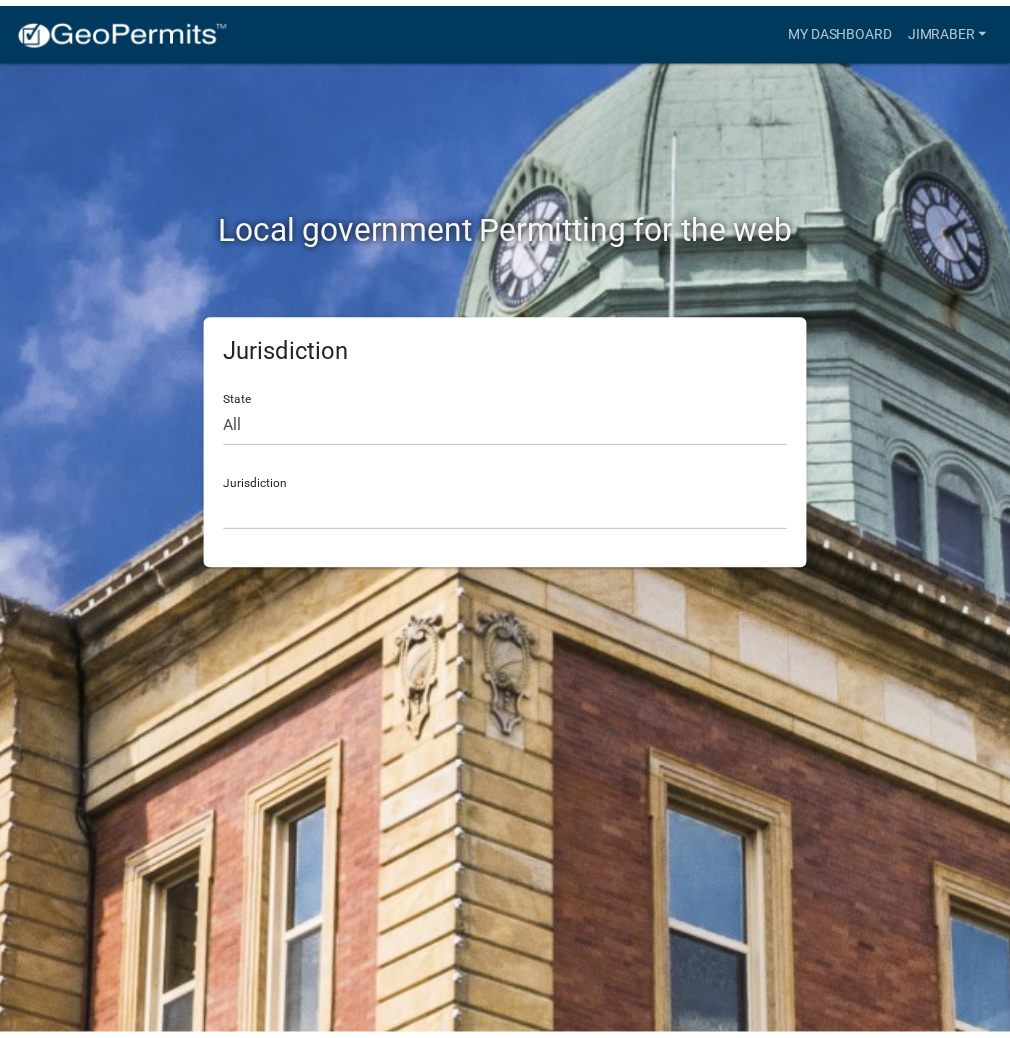 scroll, scrollTop: 0, scrollLeft: 0, axis: both 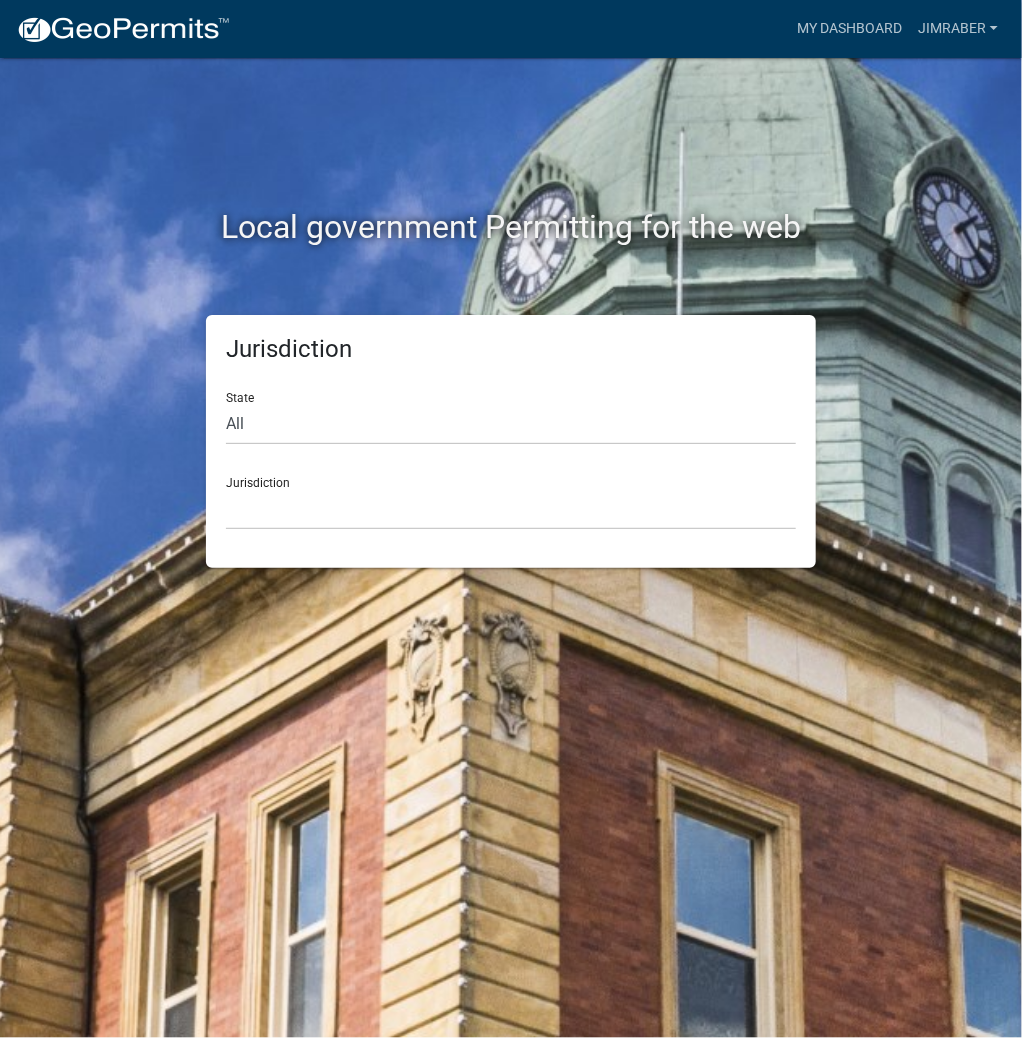 click on "State All  [US_STATE]   [US_STATE]   [US_STATE]   [US_STATE]   [US_STATE]   [US_STATE]   [US_STATE]   [US_STATE]   [US_STATE]" 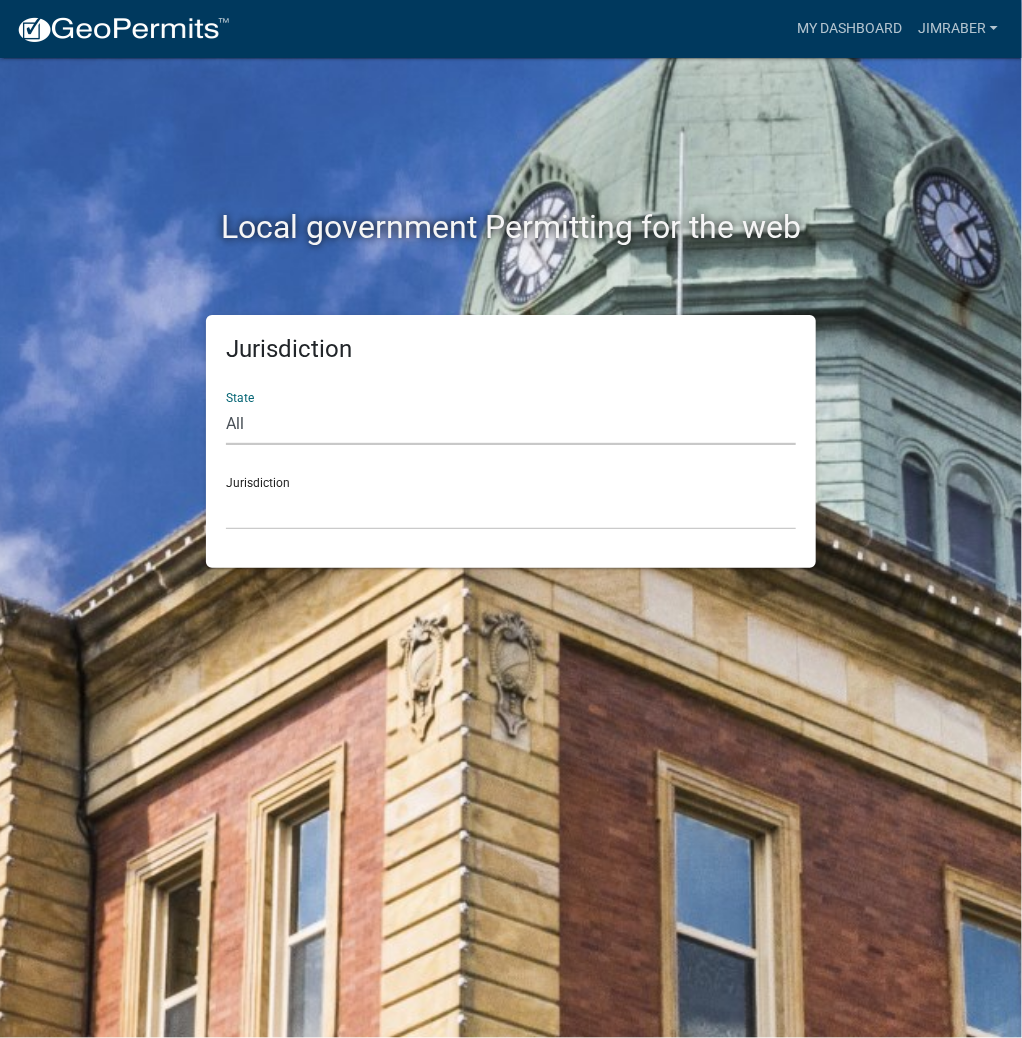 click on "All  [US_STATE]   [US_STATE]   [US_STATE]   [US_STATE]   [US_STATE]   [US_STATE]   [US_STATE]   [US_STATE]   [US_STATE]" 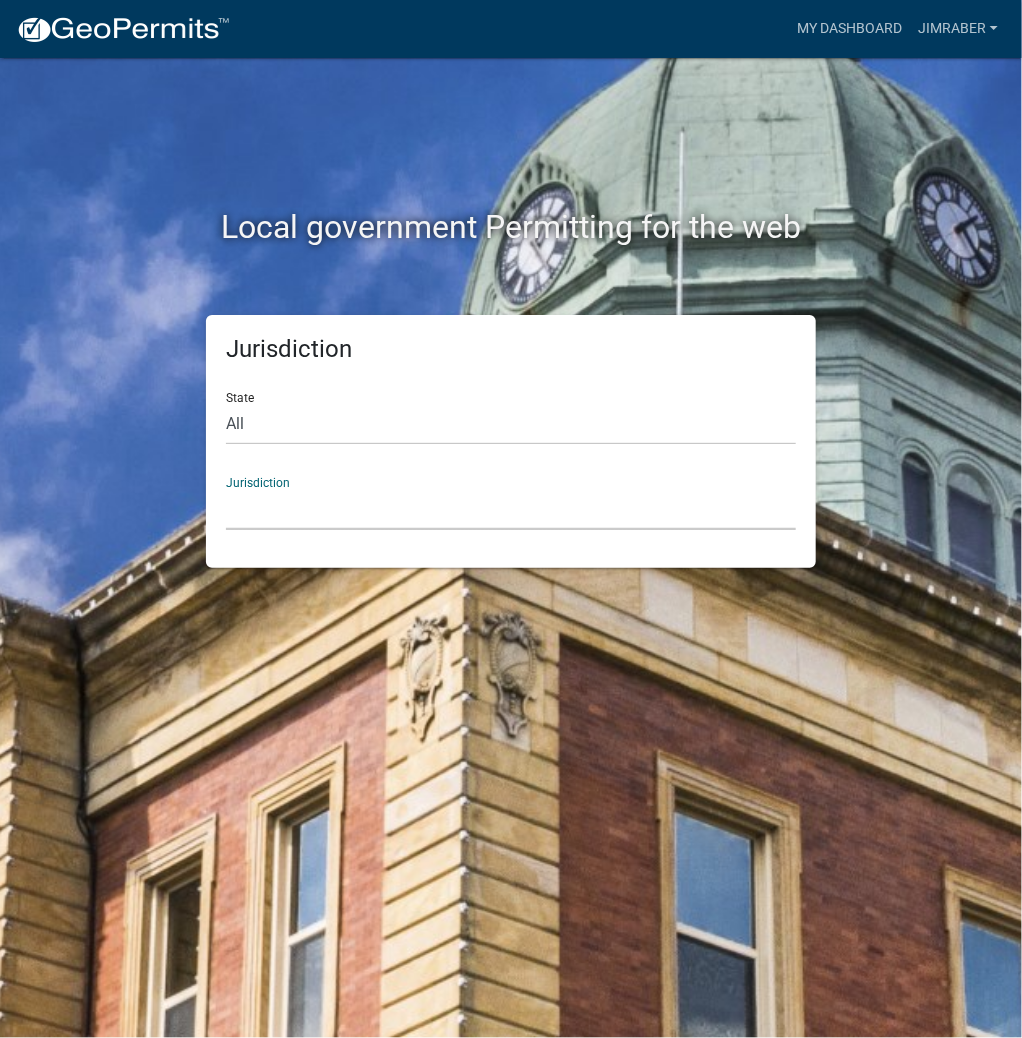click on "City of [GEOGRAPHIC_DATA], [US_STATE] City of [GEOGRAPHIC_DATA], [US_STATE] City of [GEOGRAPHIC_DATA], [US_STATE] [GEOGRAPHIC_DATA], [US_STATE] [GEOGRAPHIC_DATA], [US_STATE] [GEOGRAPHIC_DATA], [US_STATE] [GEOGRAPHIC_DATA], [US_STATE] [GEOGRAPHIC_DATA], [US_STATE] [GEOGRAPHIC_DATA], [US_STATE] [GEOGRAPHIC_DATA], [US_STATE] [GEOGRAPHIC_DATA], [US_STATE] [GEOGRAPHIC_DATA], [US_STATE] [GEOGRAPHIC_DATA], [US_STATE] [GEOGRAPHIC_DATA], [US_STATE] [GEOGRAPHIC_DATA], [US_STATE] River Ridge Development Authority, [US_STATE] [GEOGRAPHIC_DATA], [US_STATE] [GEOGRAPHIC_DATA], [US_STATE][GEOGRAPHIC_DATA], [US_STATE] [GEOGRAPHIC_DATA], [US_STATE]" 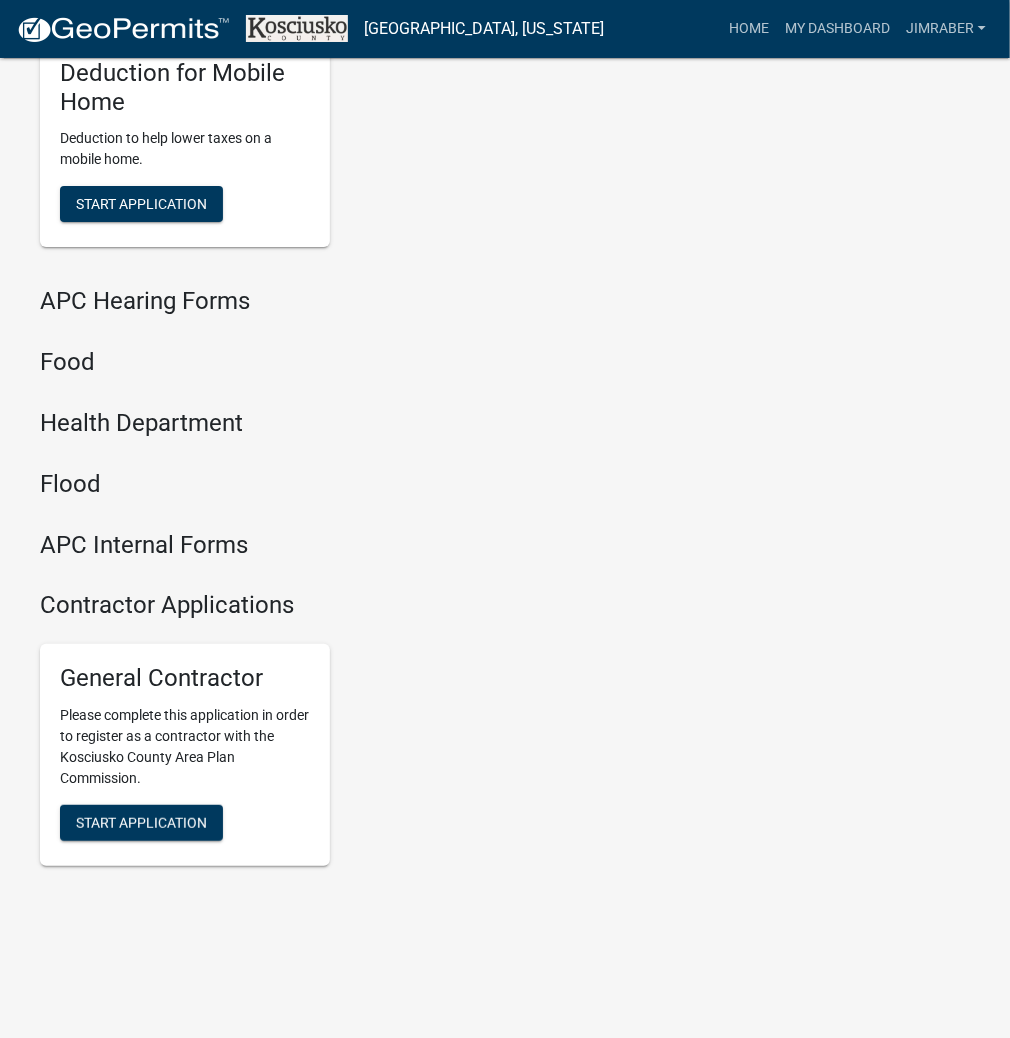 scroll, scrollTop: 2404, scrollLeft: 0, axis: vertical 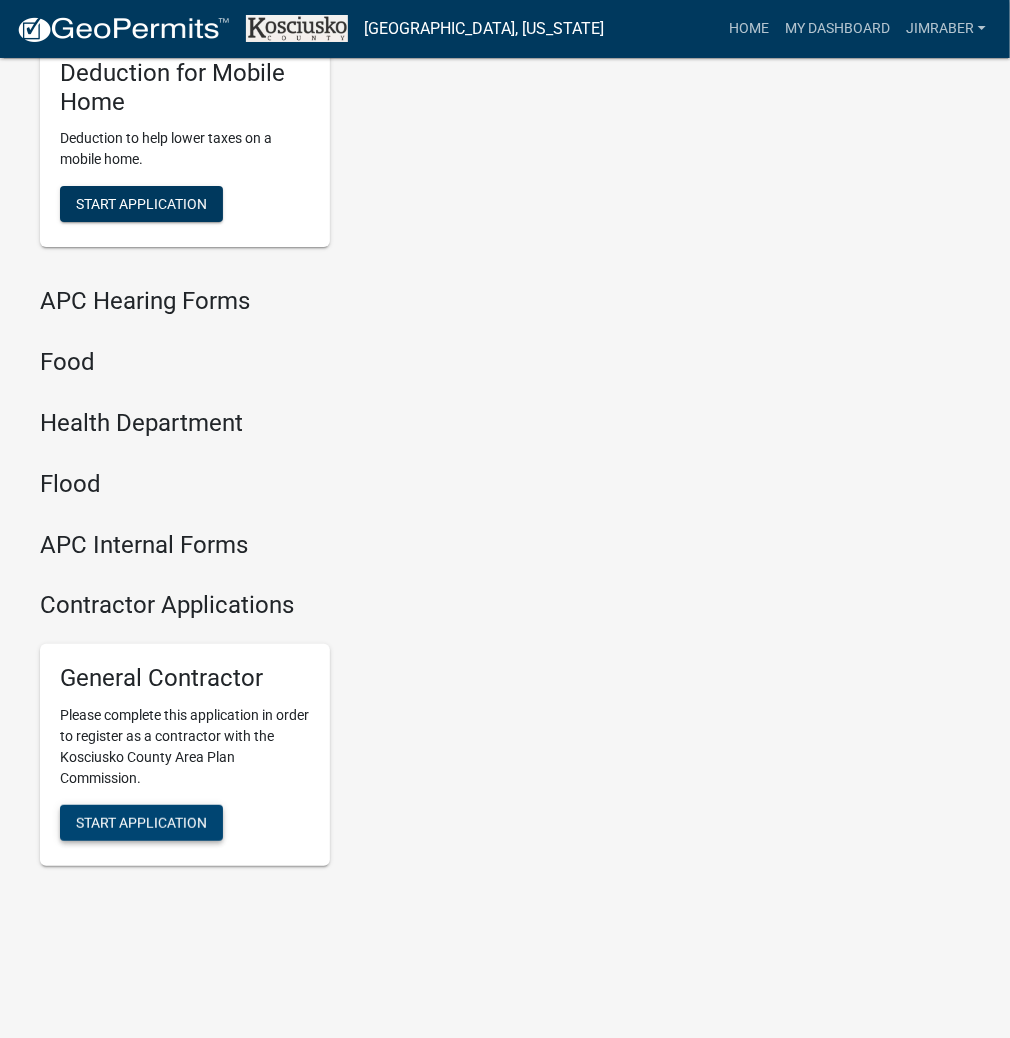 click on "Start Application" 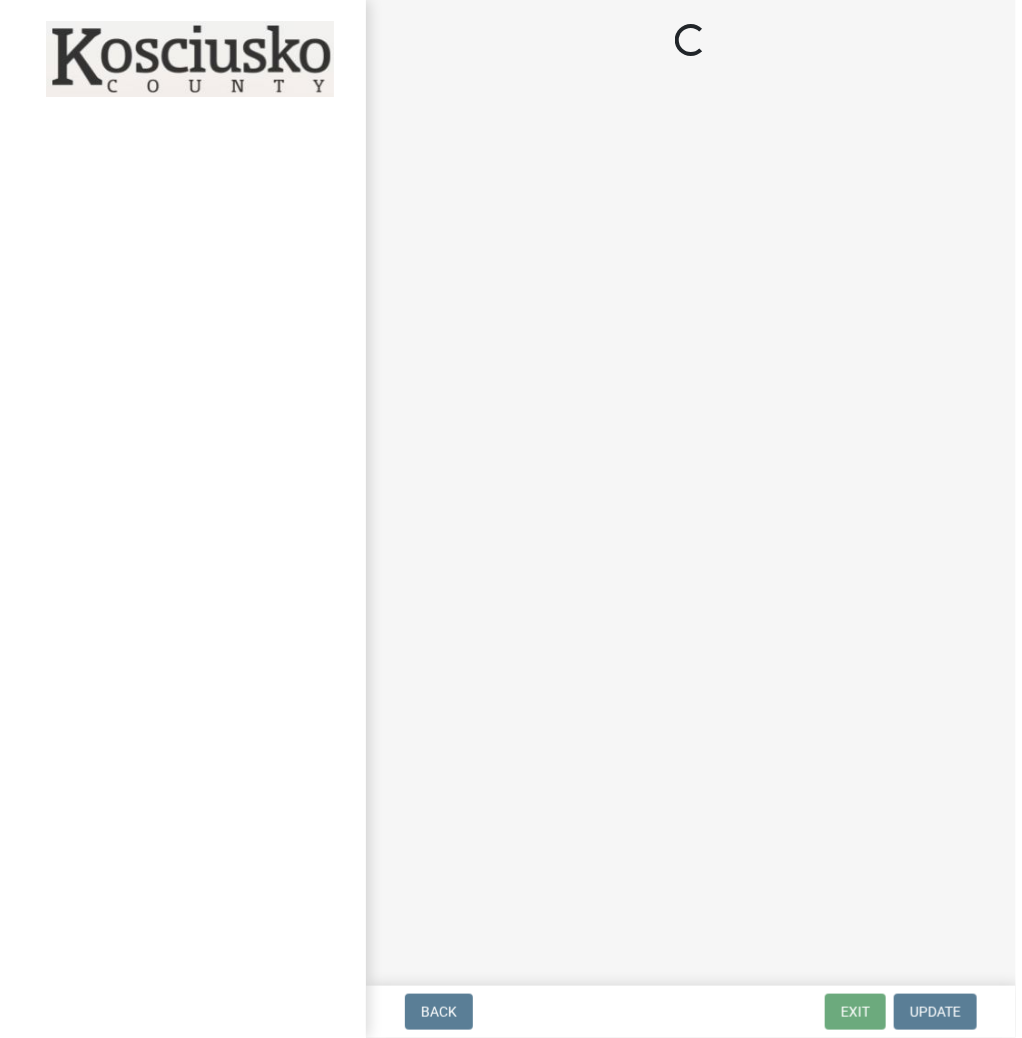 scroll, scrollTop: 0, scrollLeft: 0, axis: both 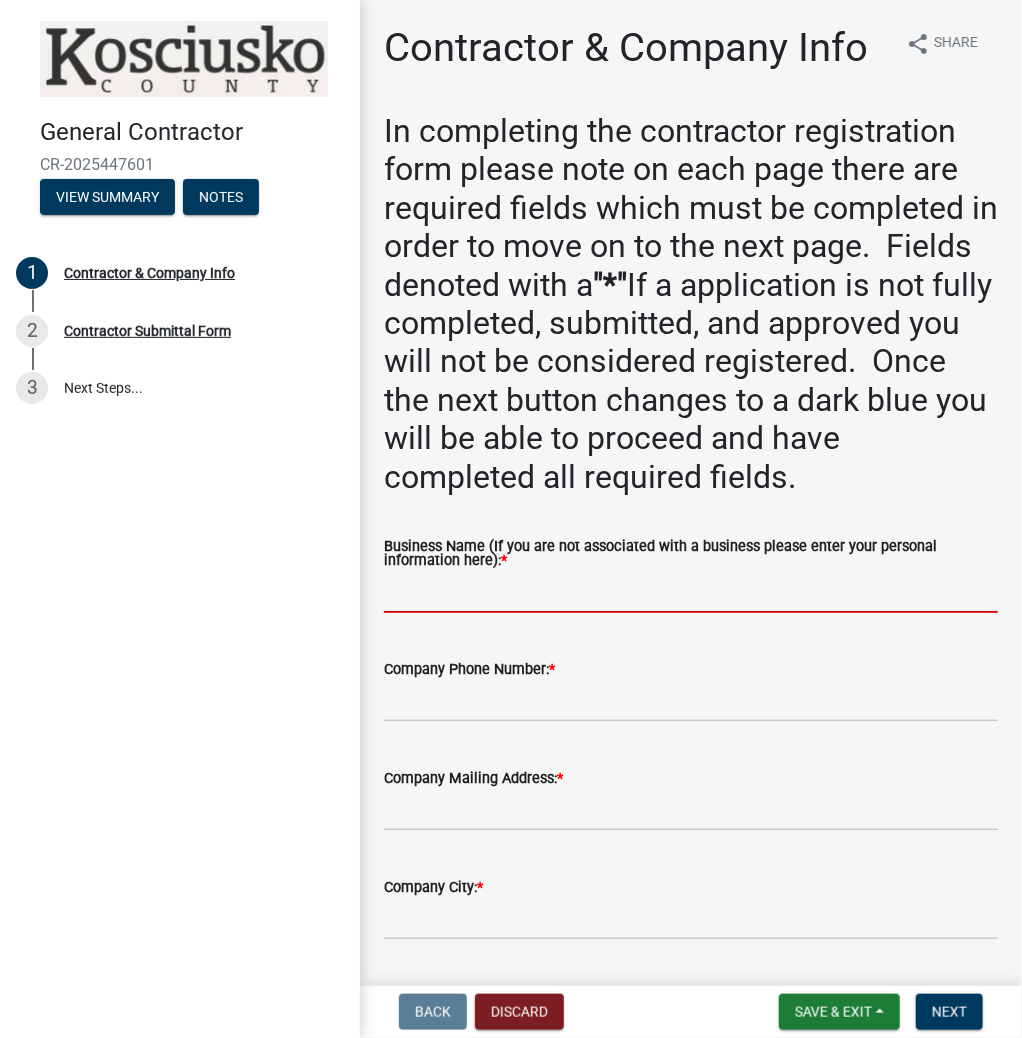 click on "Business Name (If you are not associated with a business please enter your personal information here):  *" at bounding box center [691, 592] 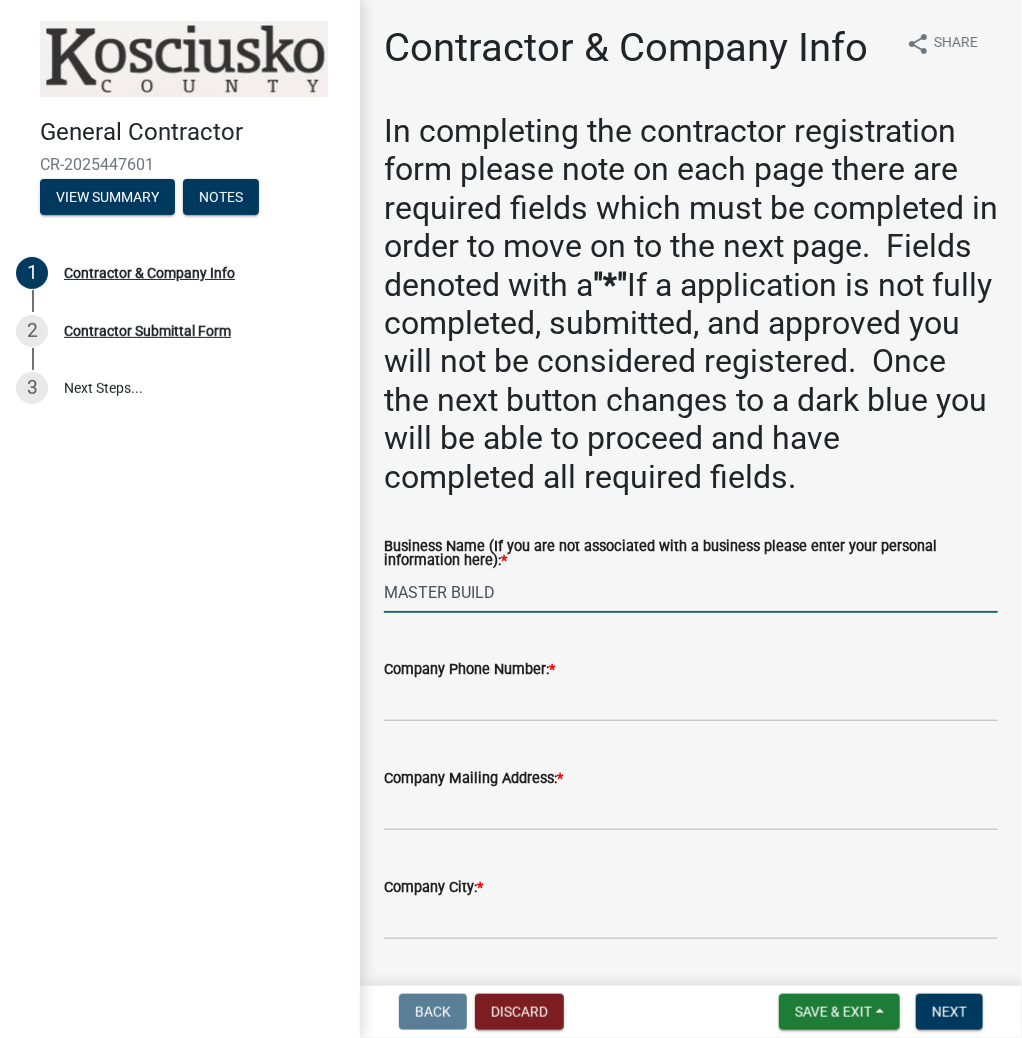 type on "MASTER BUILD" 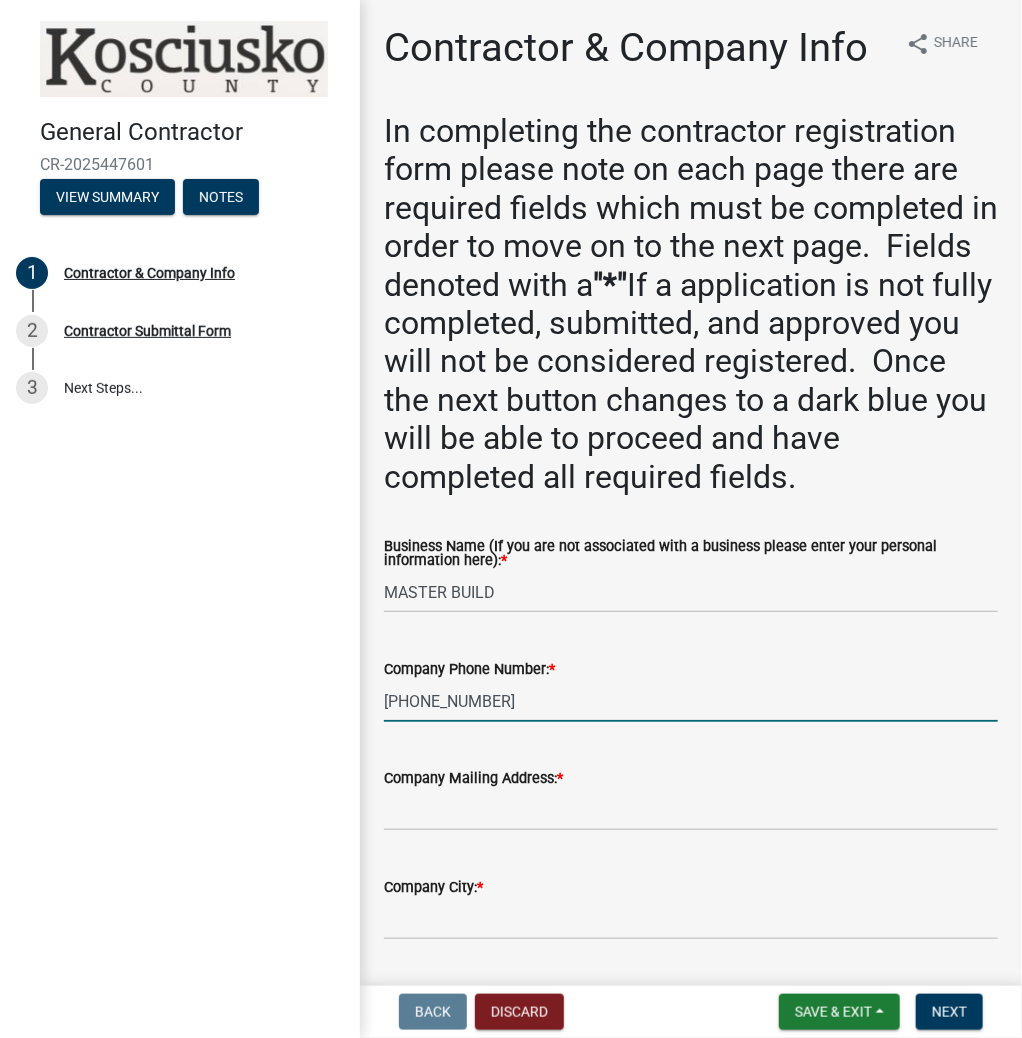 type on "[PHONE_NUMBER]" 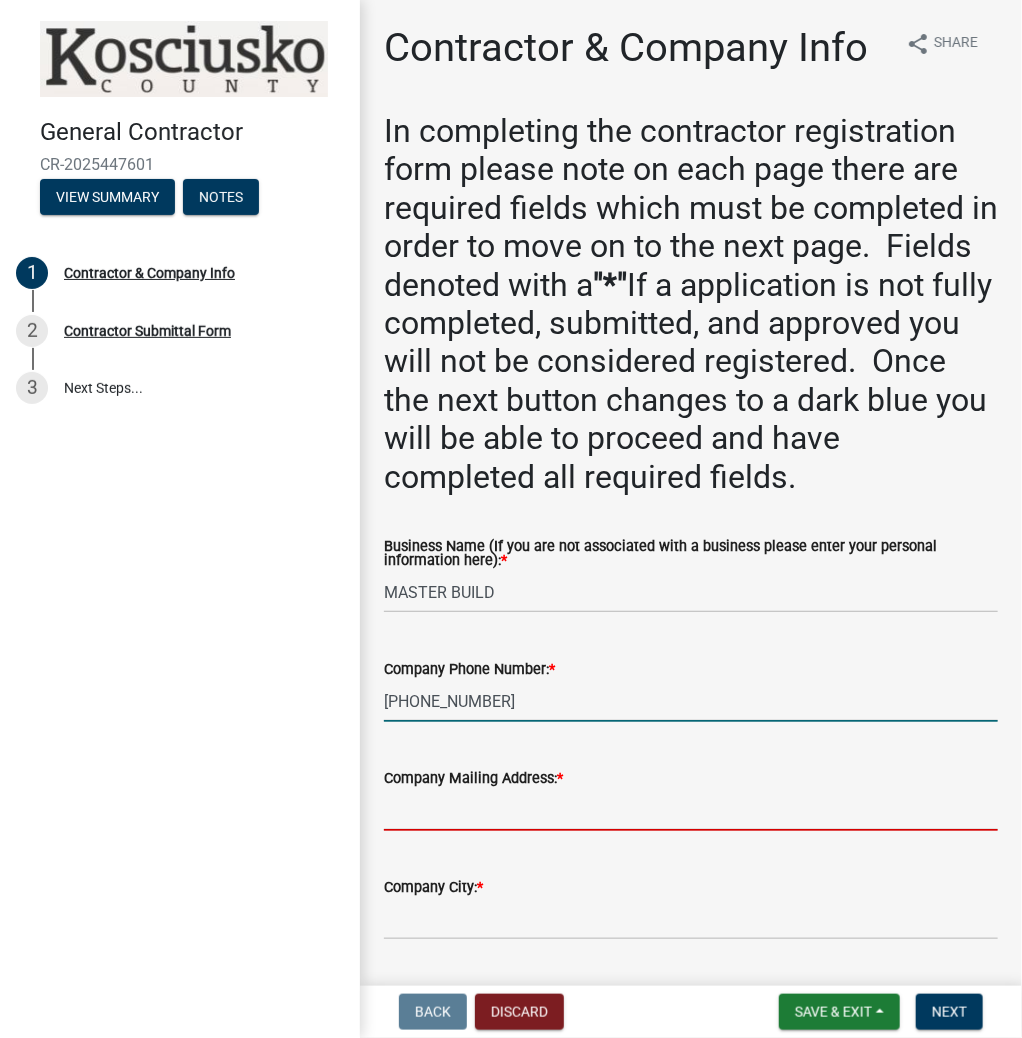 click on "Company Mailing Address:  *" at bounding box center [691, 810] 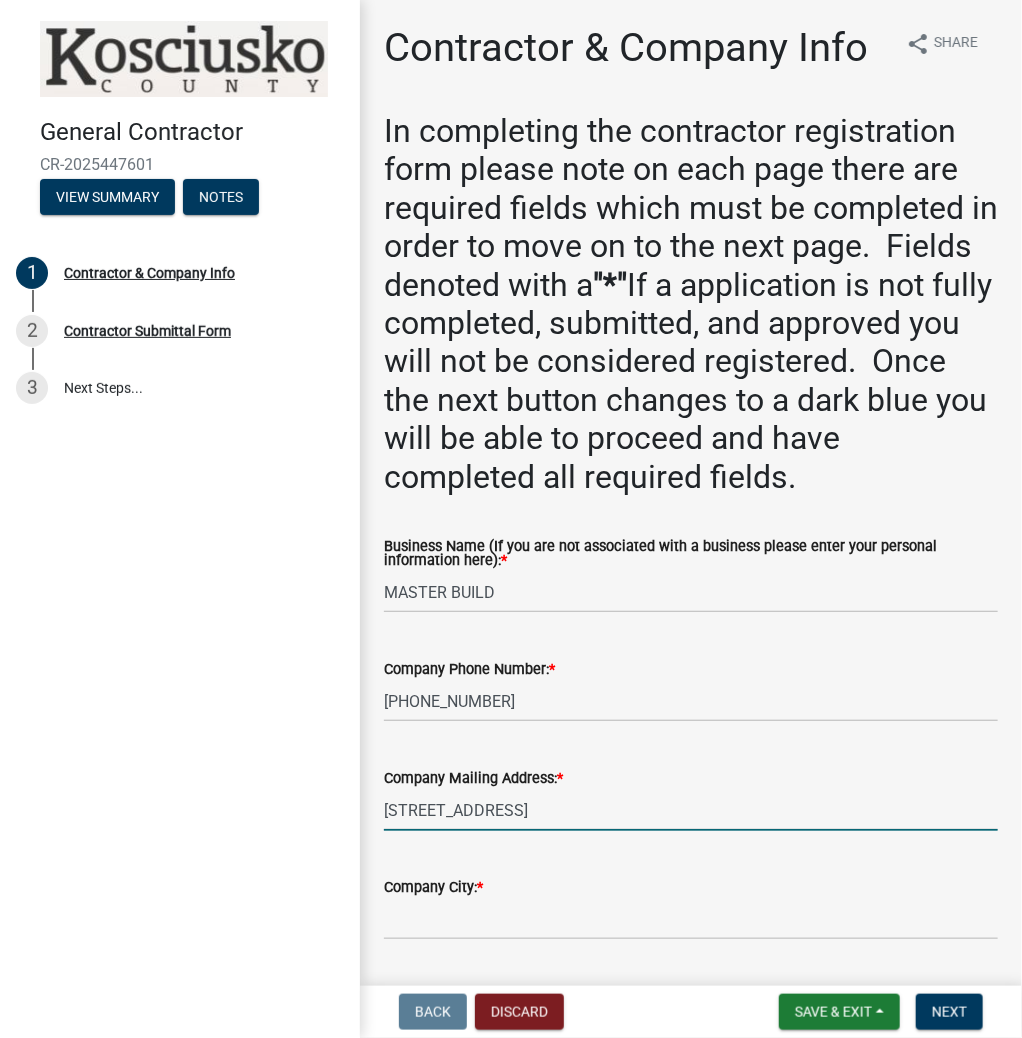 type on "[STREET_ADDRESS]" 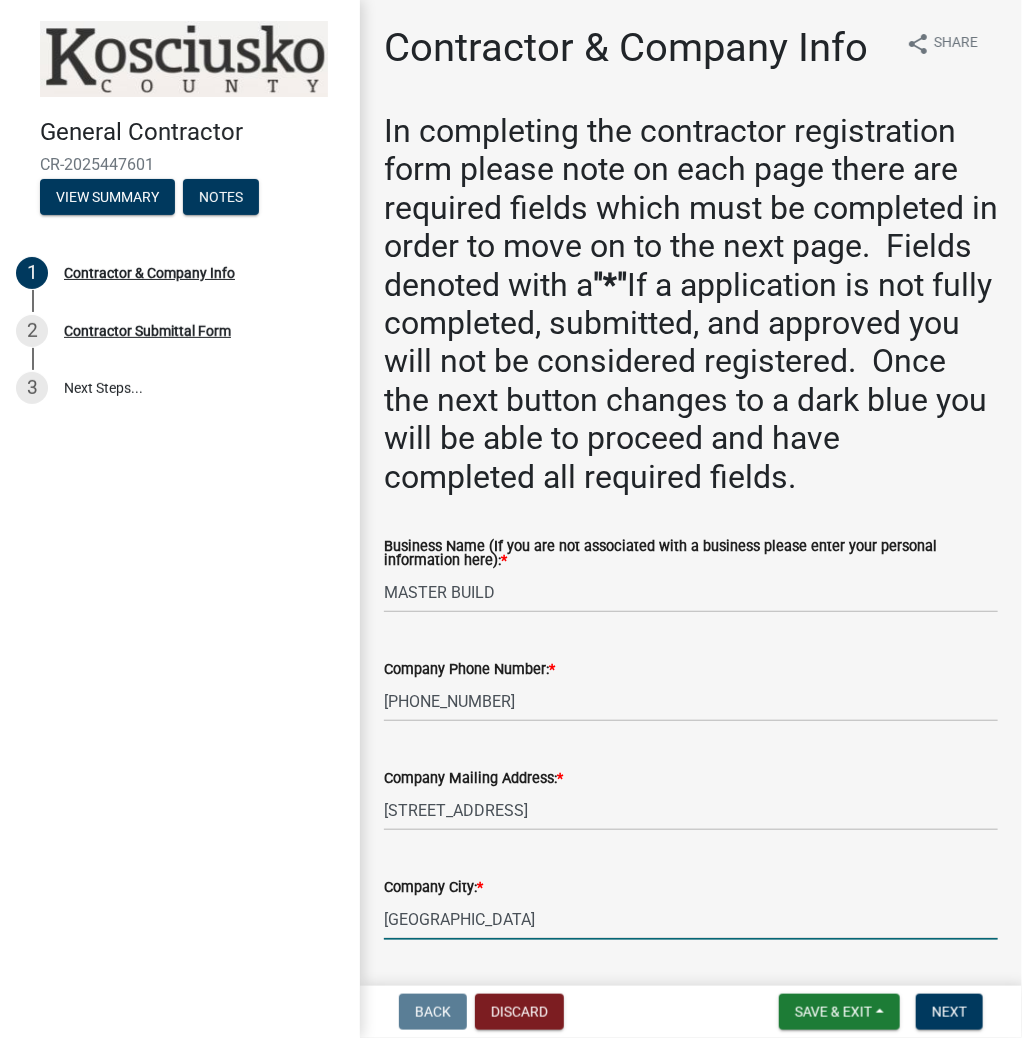 type on "[GEOGRAPHIC_DATA]" 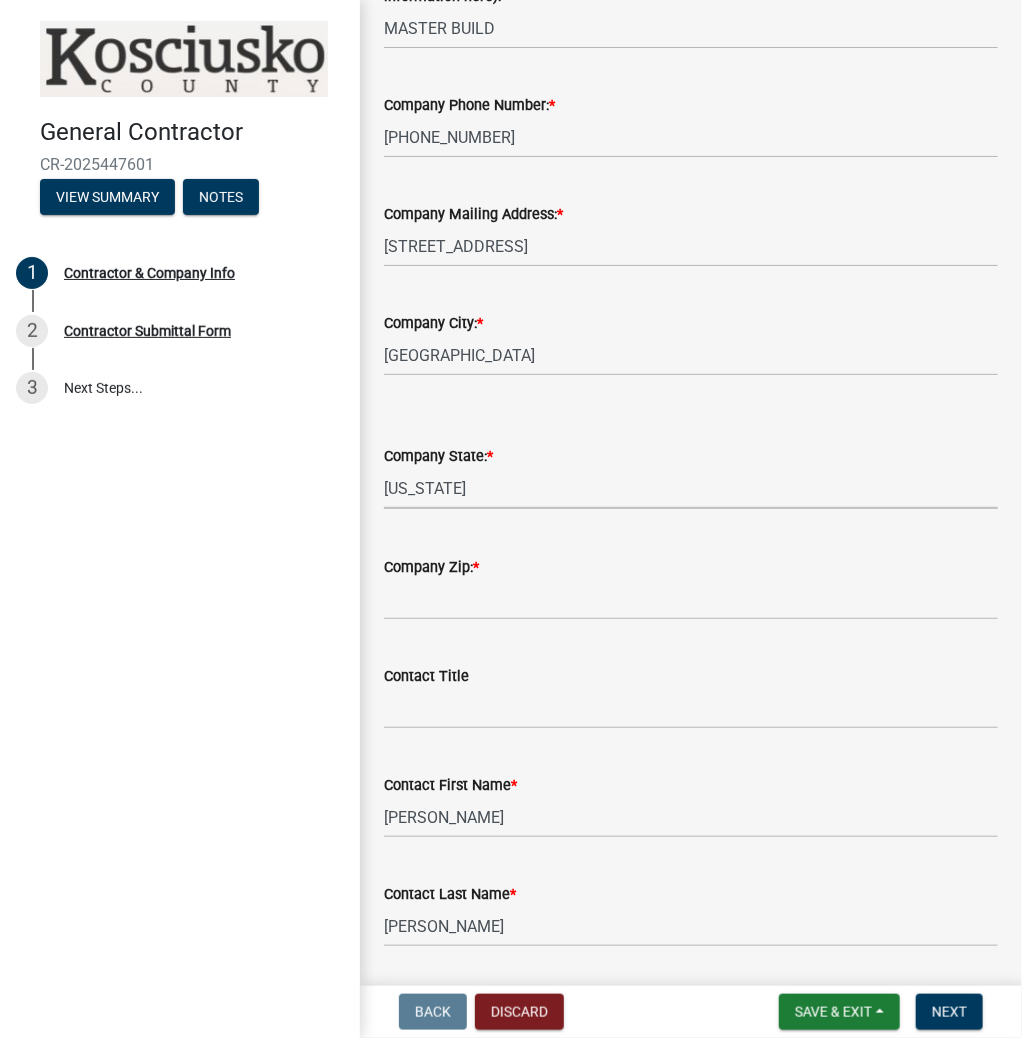 select on "IN" 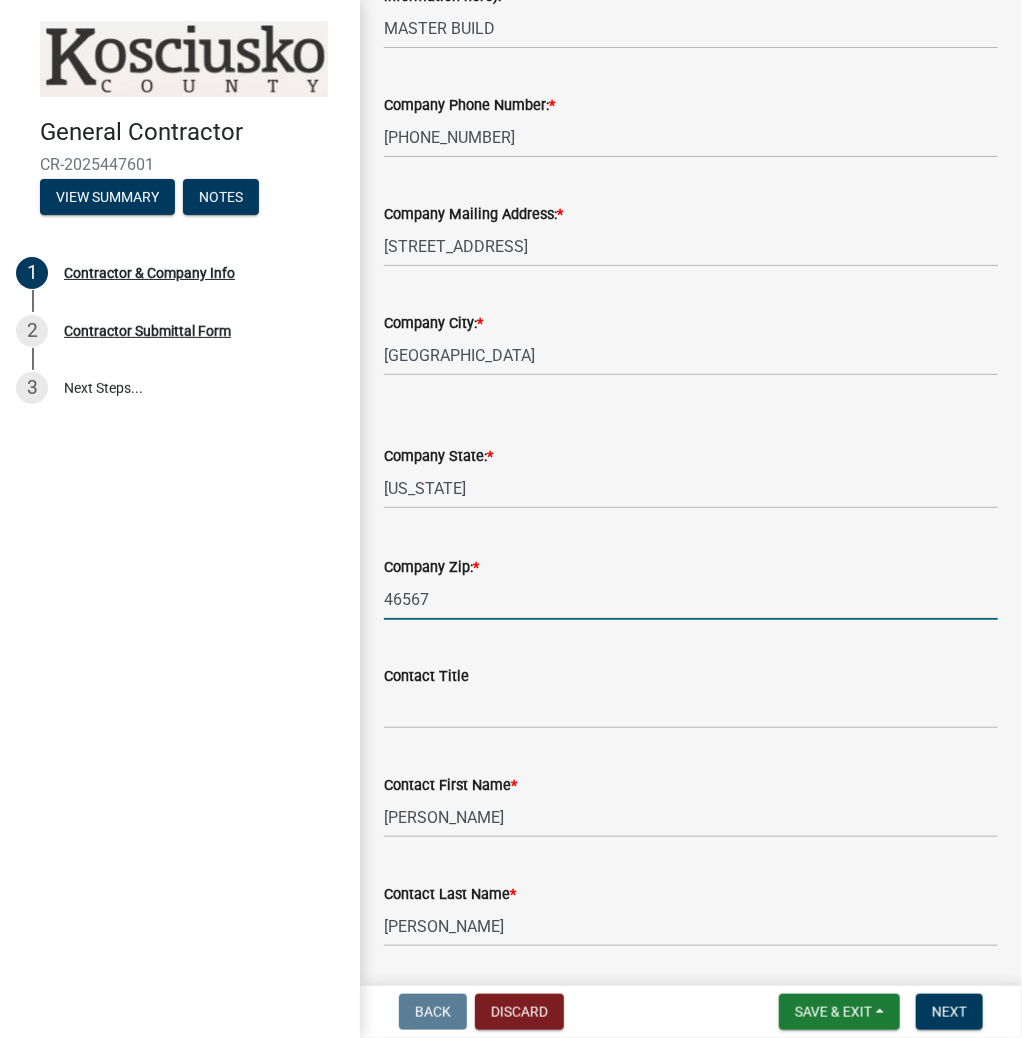 type on "46567" 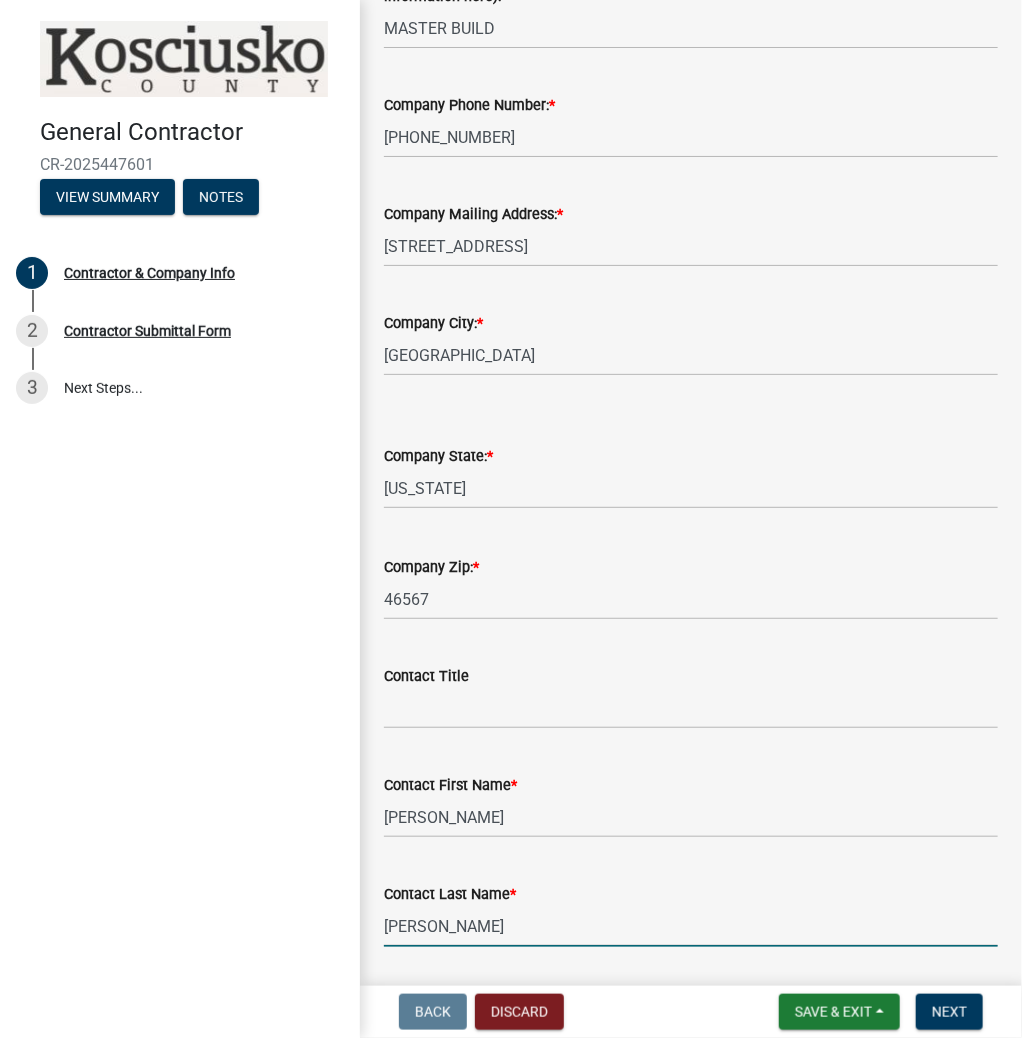 scroll, scrollTop: 1111, scrollLeft: 0, axis: vertical 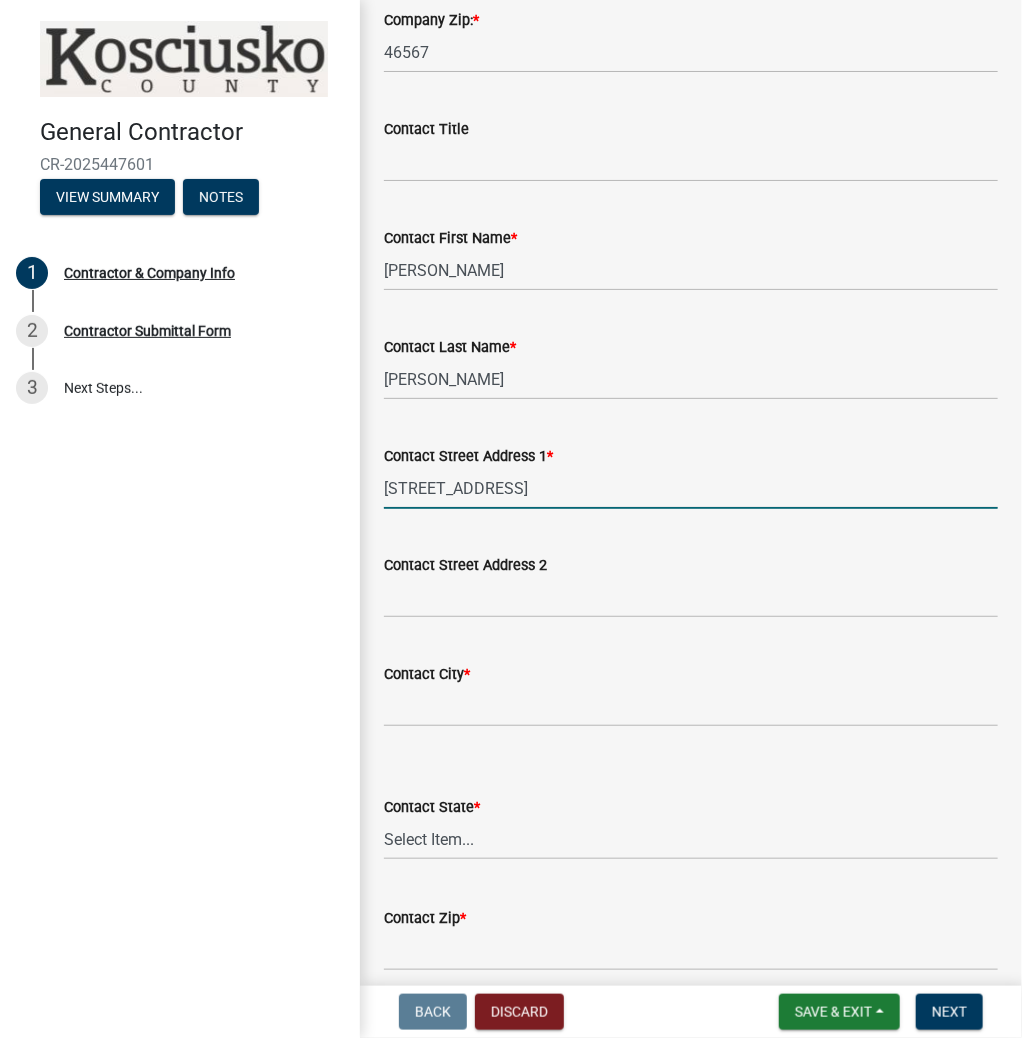 type on "[STREET_ADDRESS]" 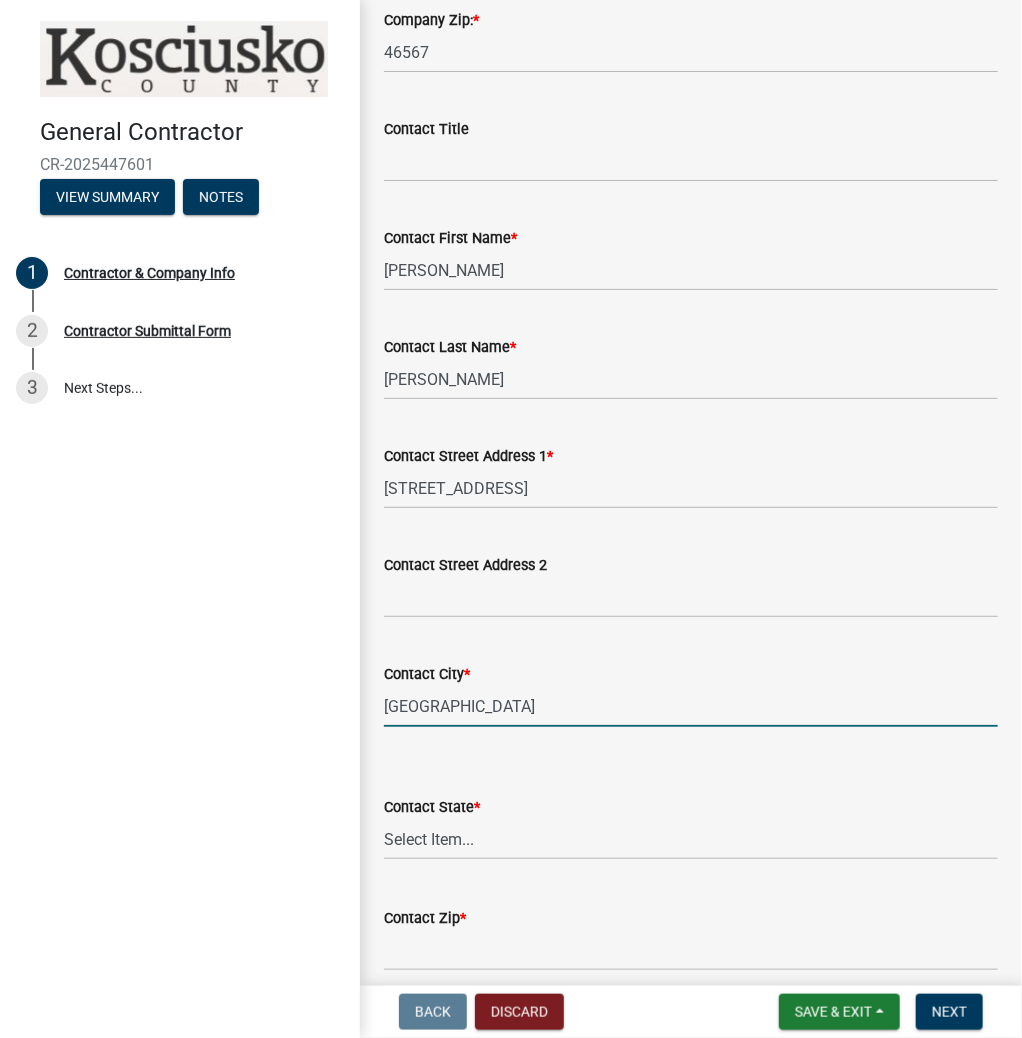 type on "[GEOGRAPHIC_DATA]" 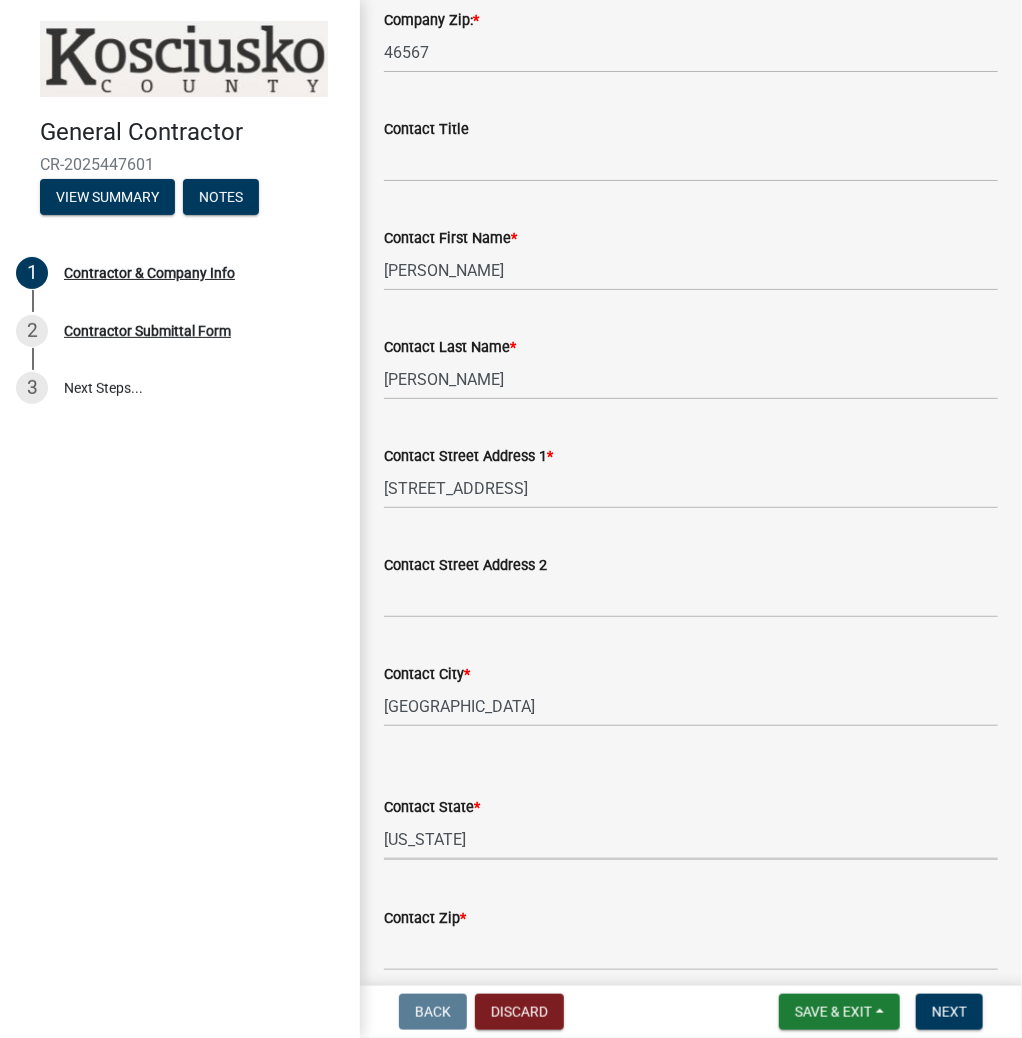 select on "IN" 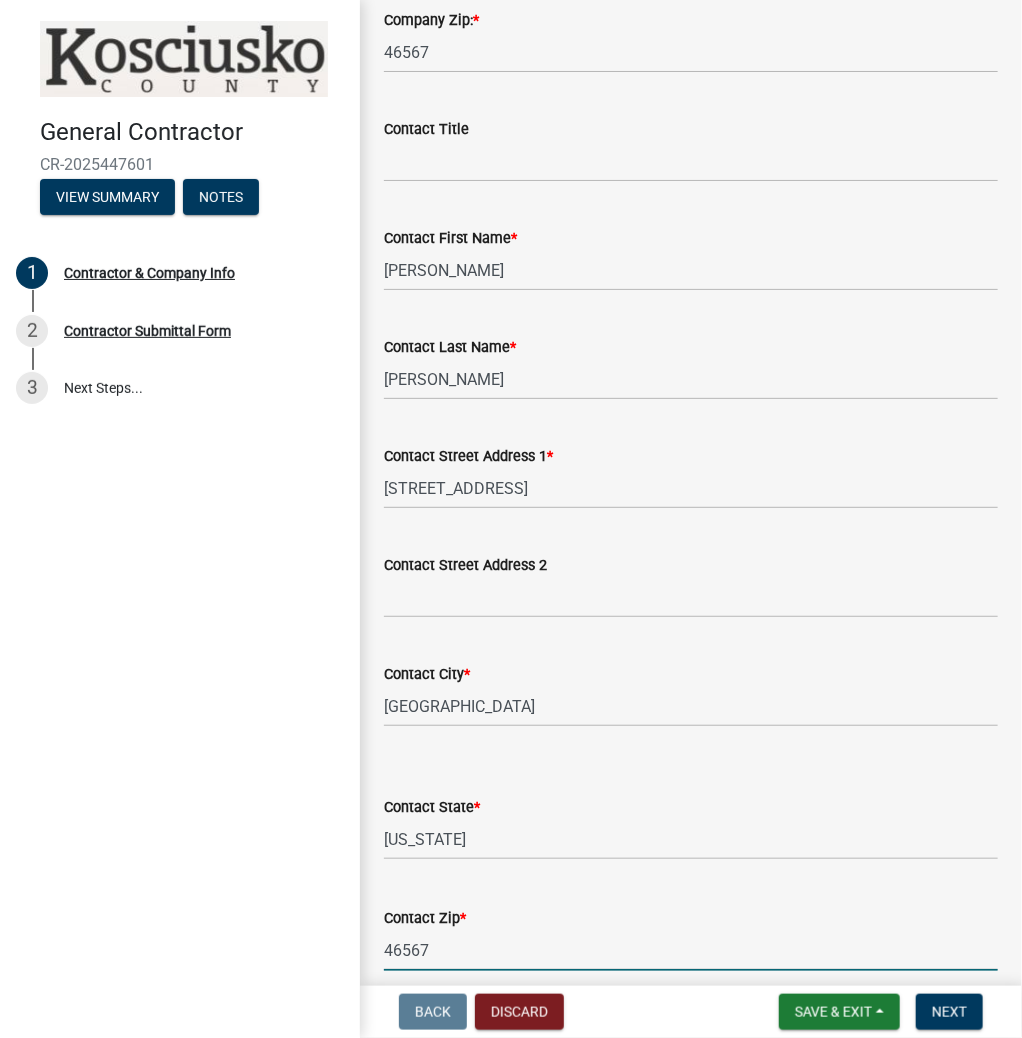 type on "46567" 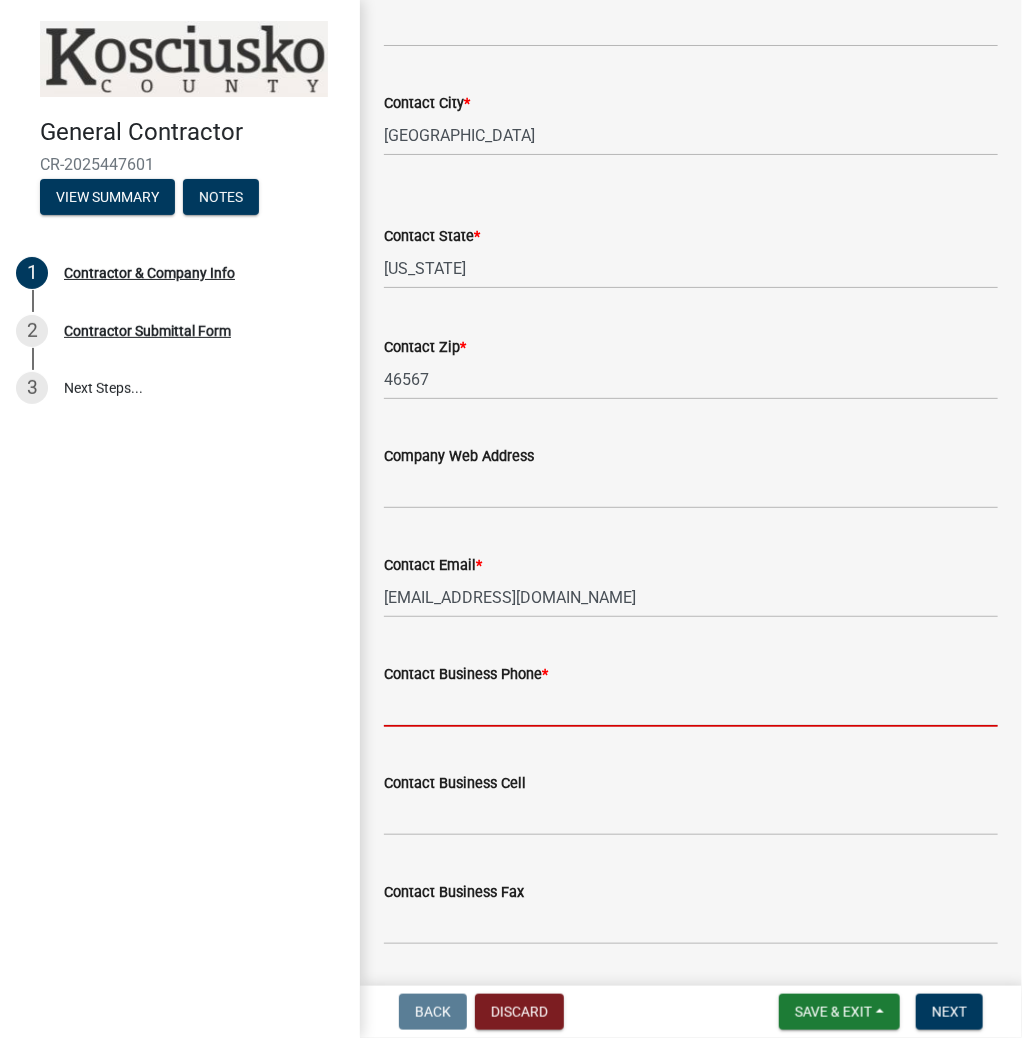 click on "Contact Business Phone  *" at bounding box center [691, 706] 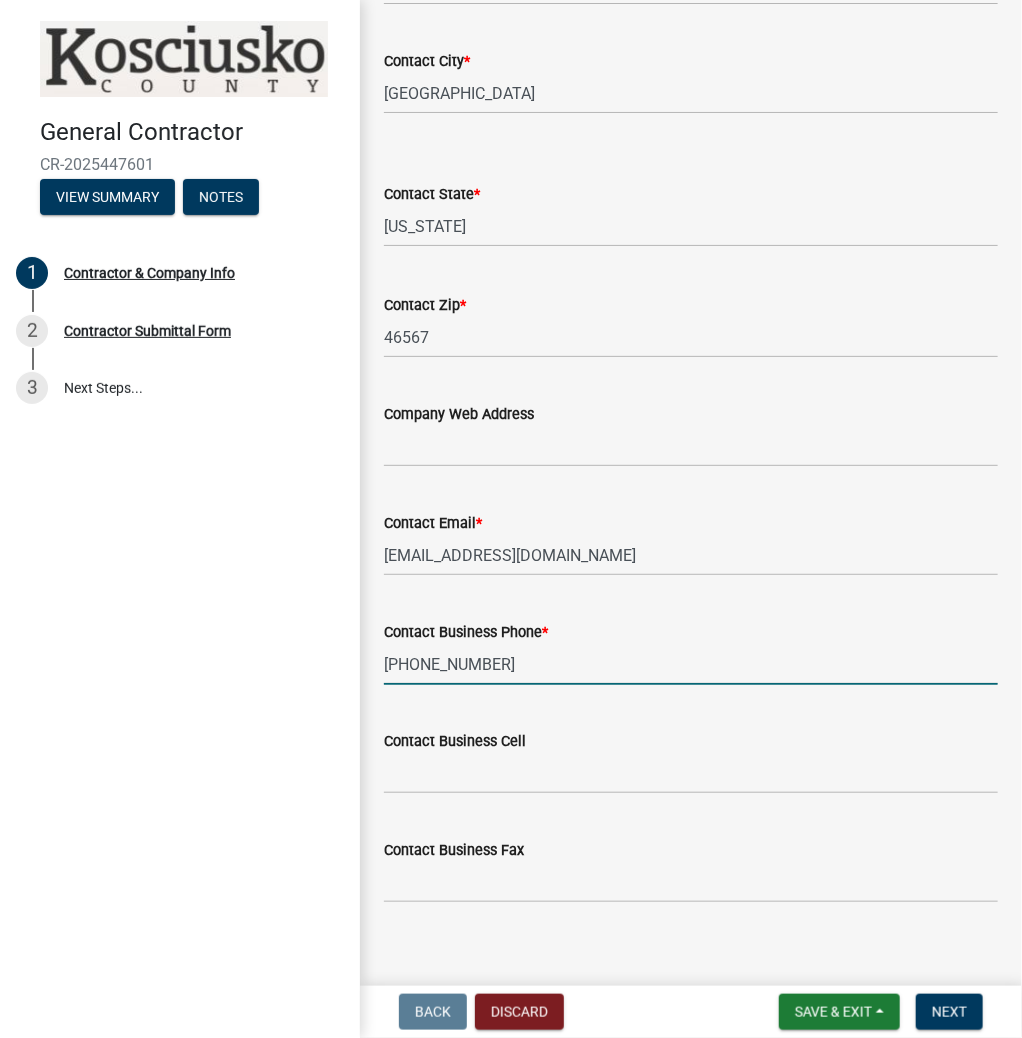 scroll, scrollTop: 1744, scrollLeft: 0, axis: vertical 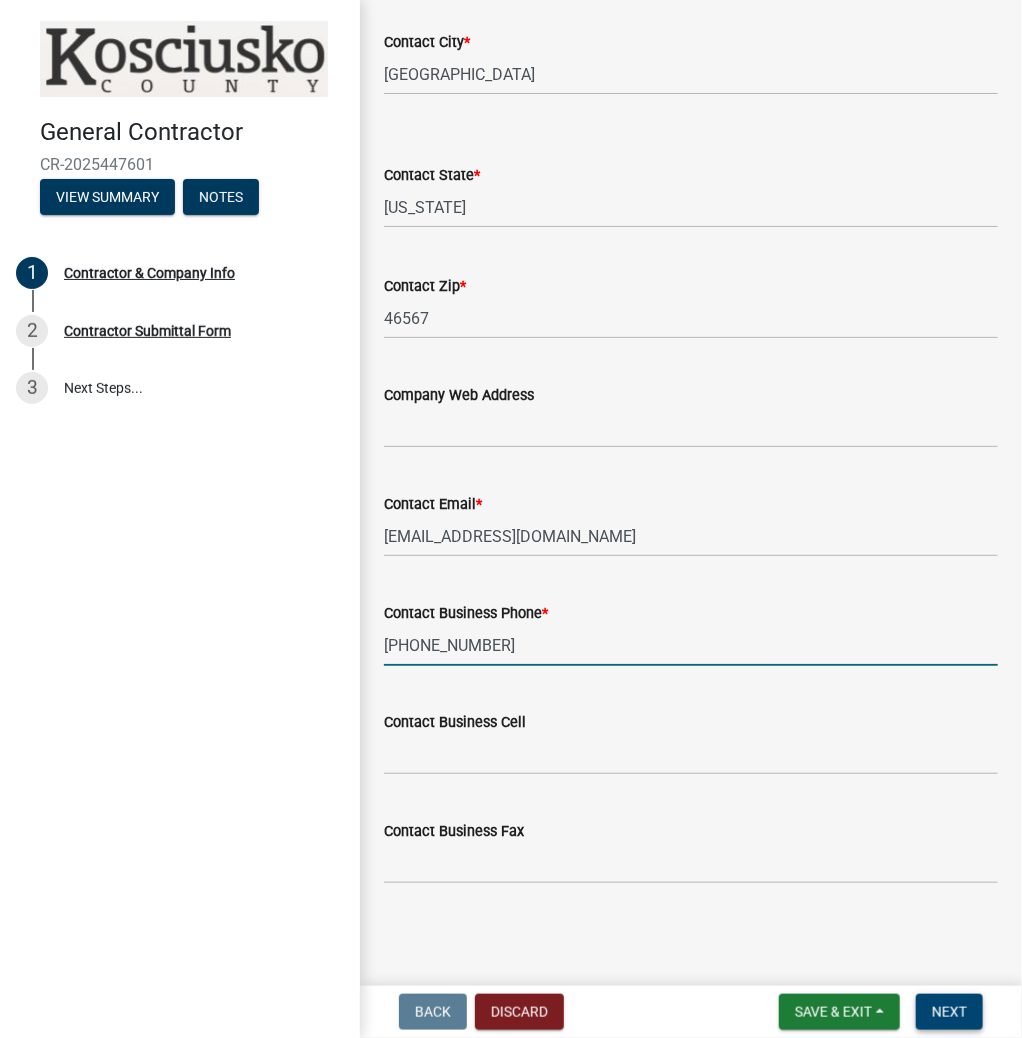 type on "[PHONE_NUMBER]" 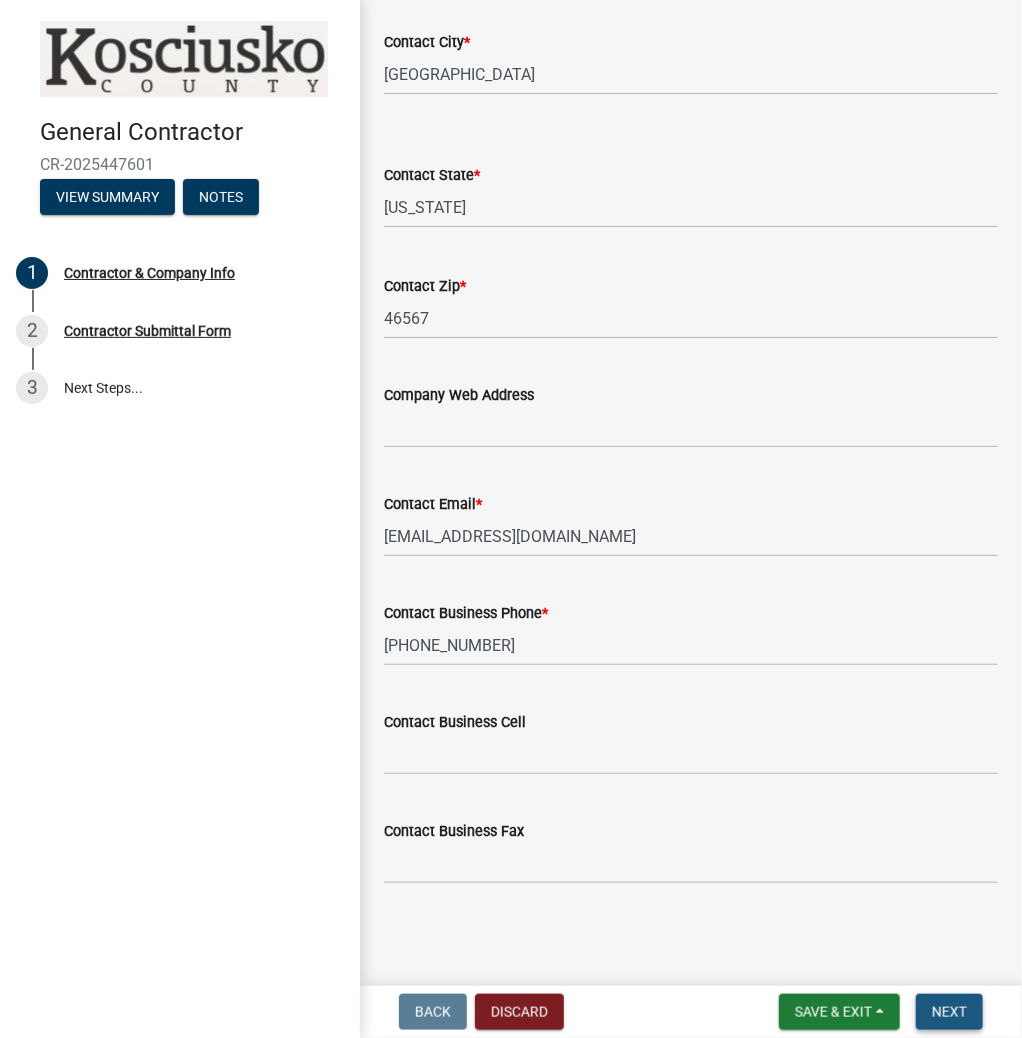 click on "Next" at bounding box center (949, 1012) 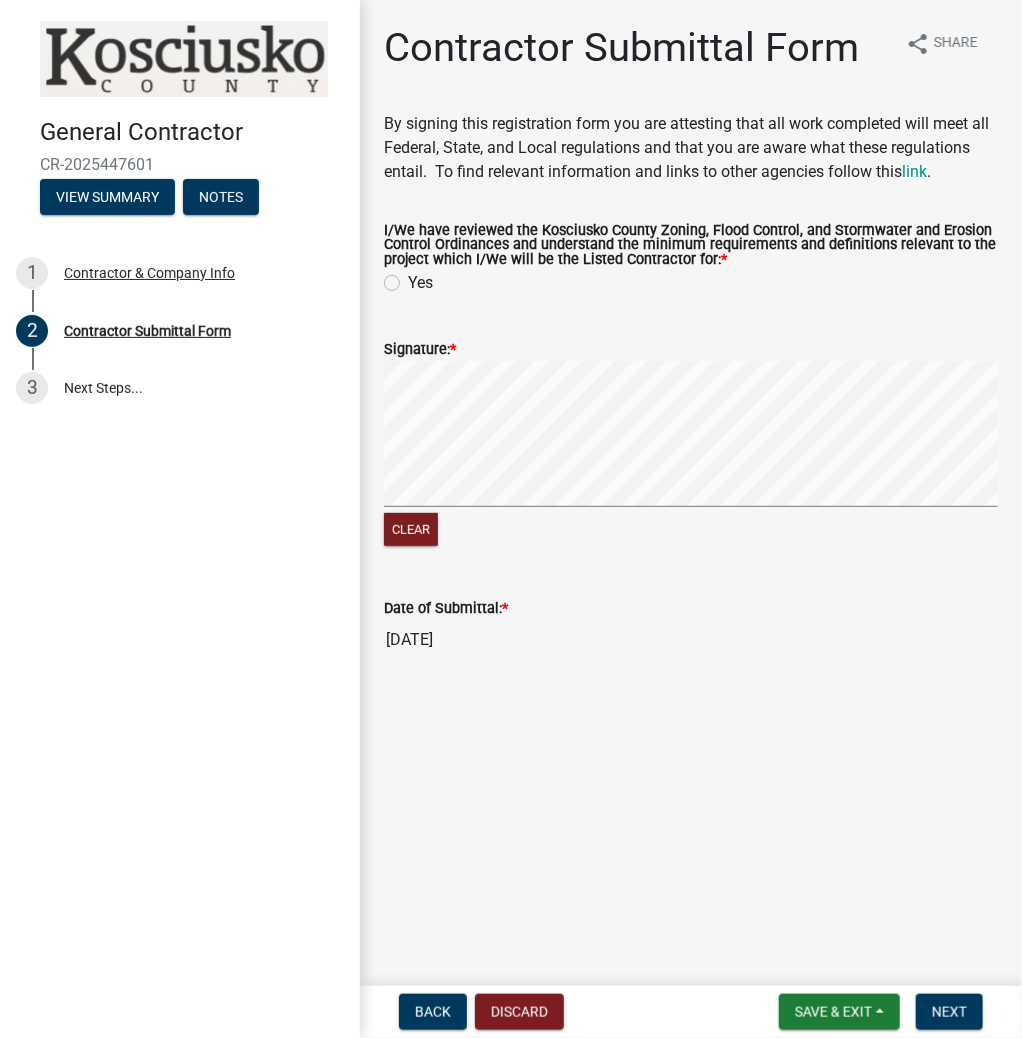 click on "Yes" 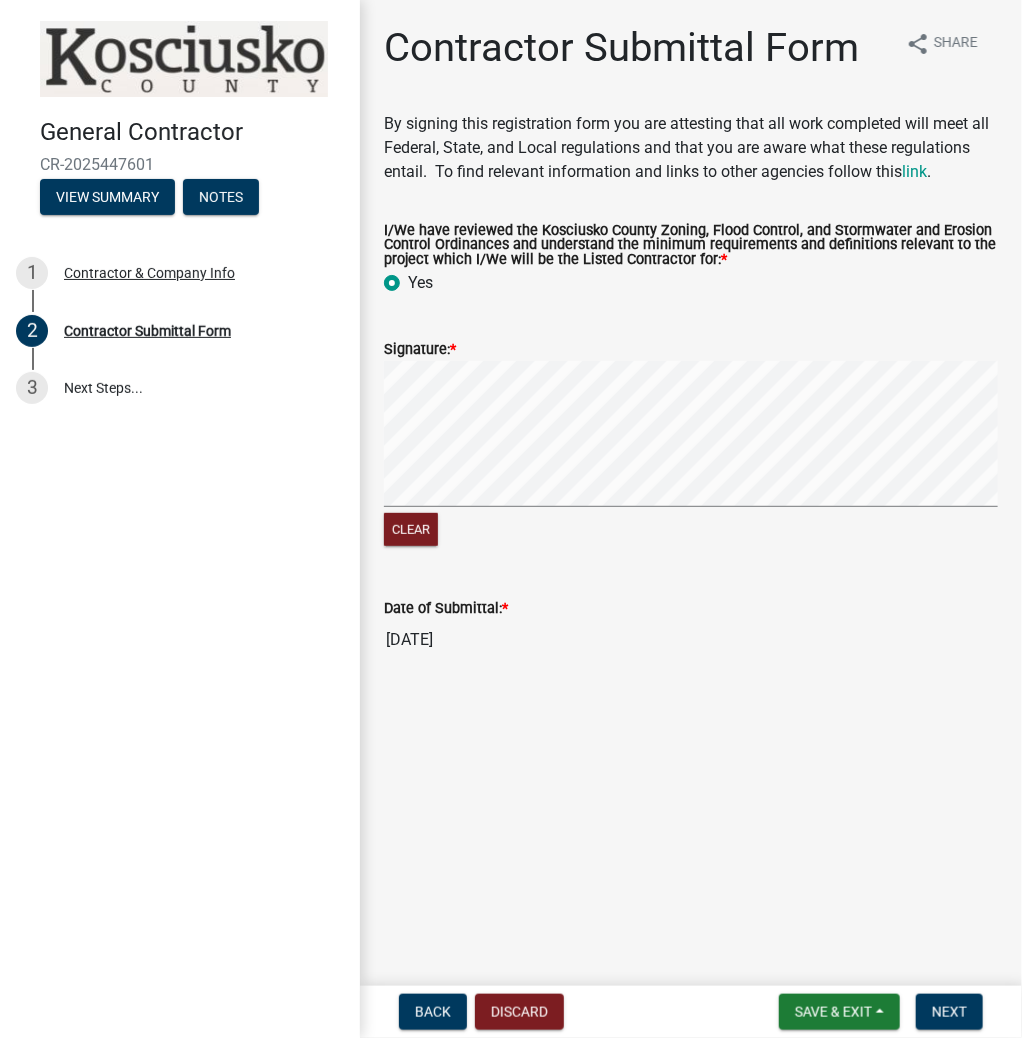 radio on "true" 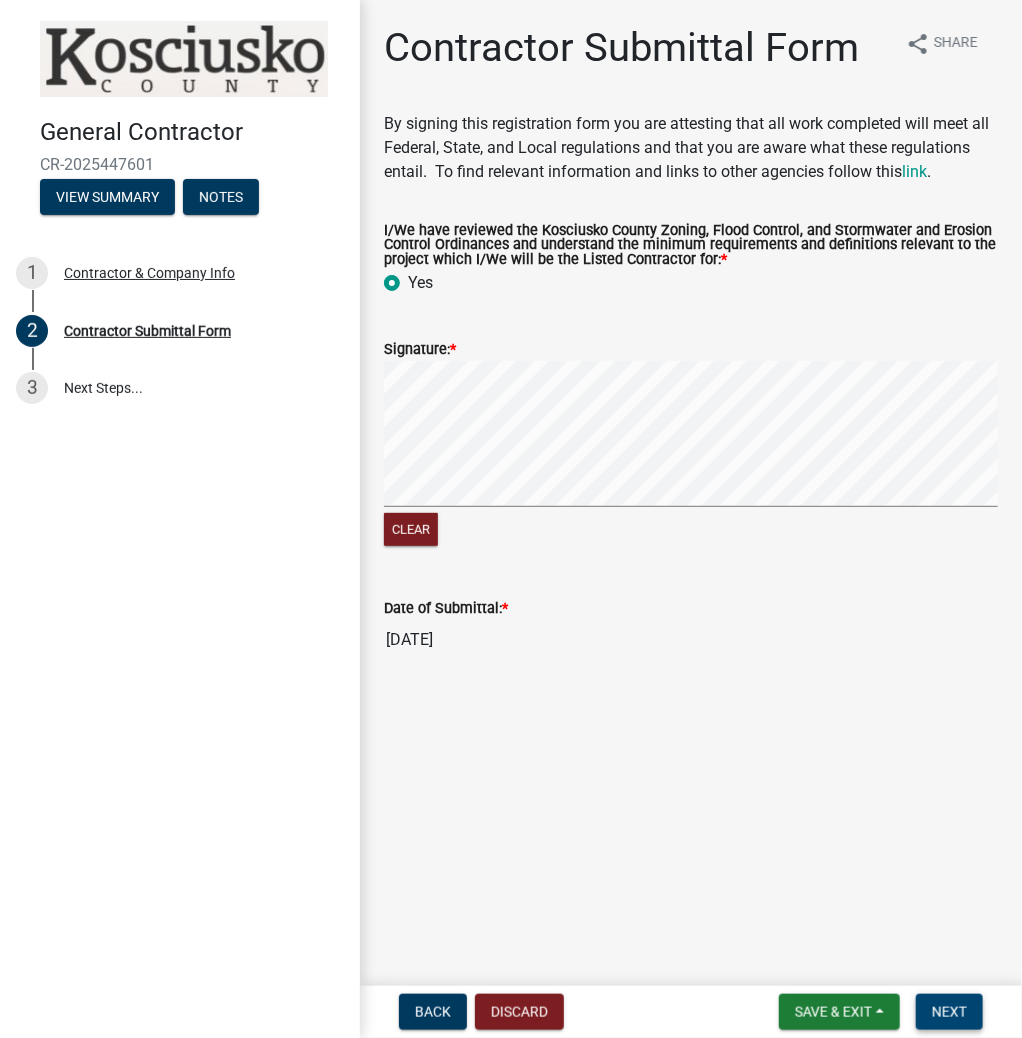 click on "Next" at bounding box center (949, 1012) 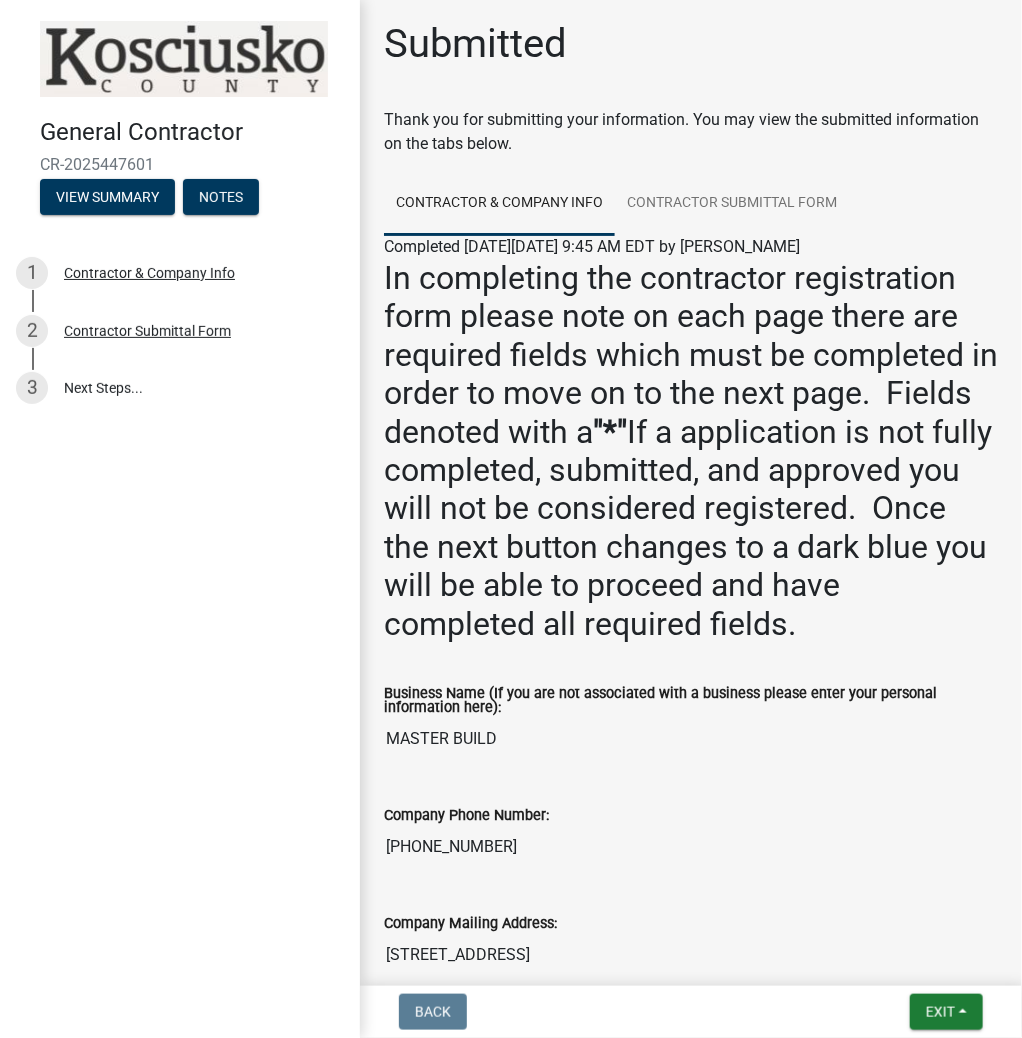 scroll, scrollTop: 0, scrollLeft: 0, axis: both 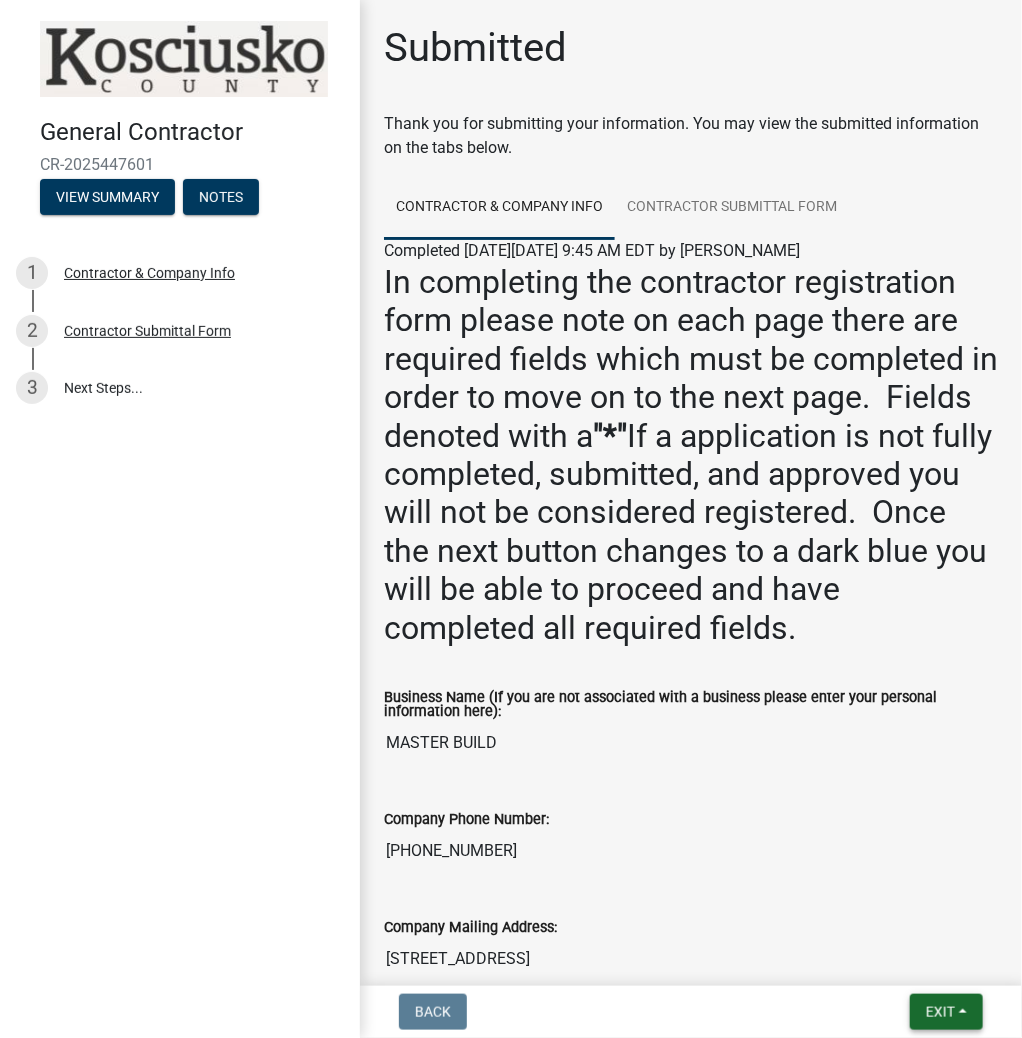 click on "Exit" at bounding box center [940, 1012] 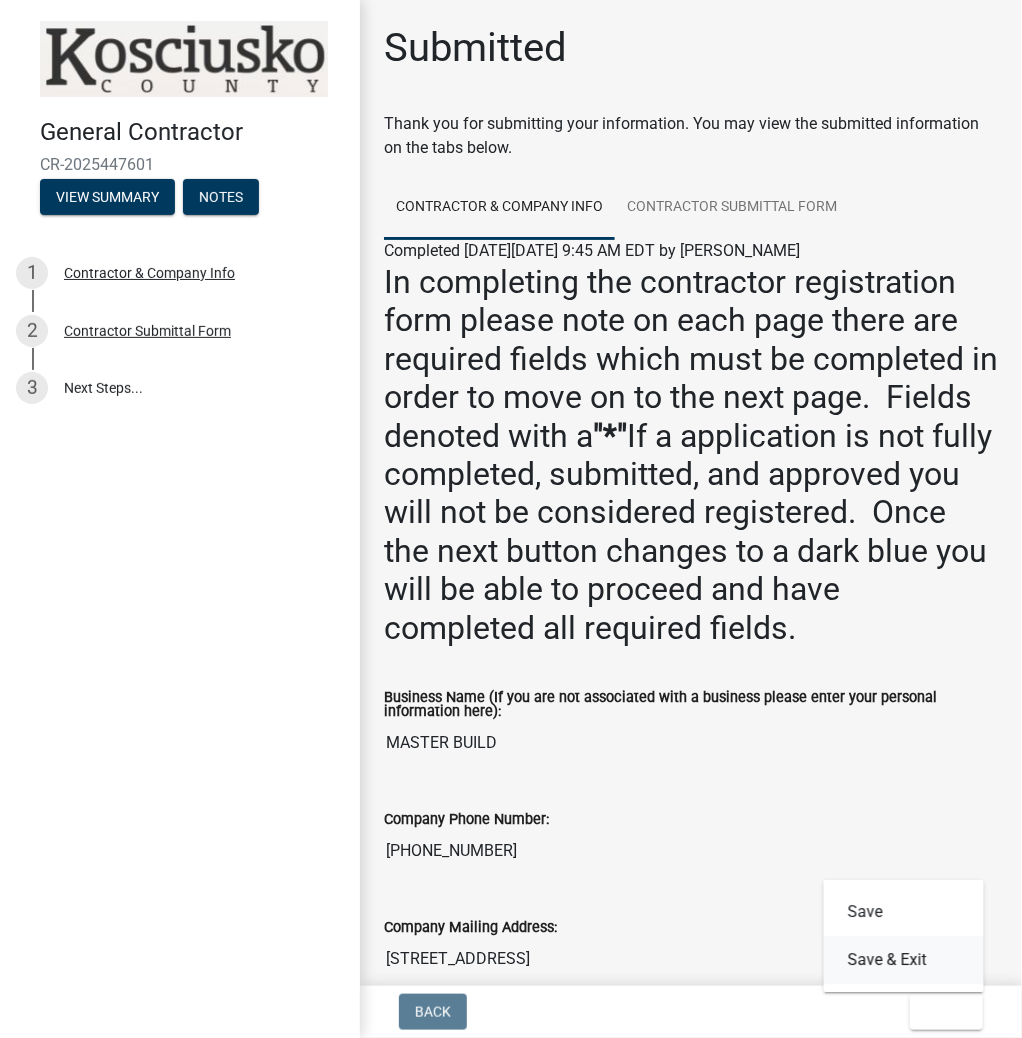 click on "Save & Exit" at bounding box center (904, 960) 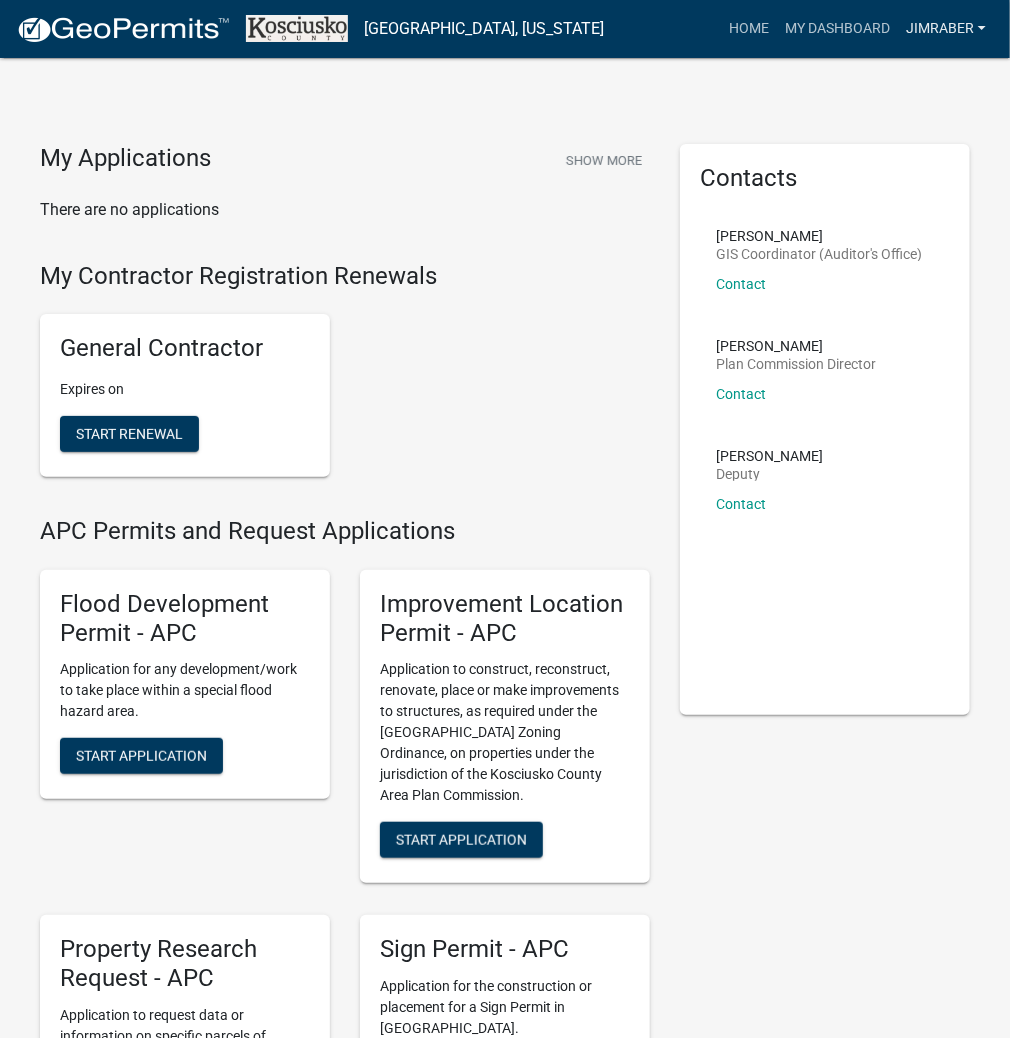 click on "JIMRABER" at bounding box center (946, 29) 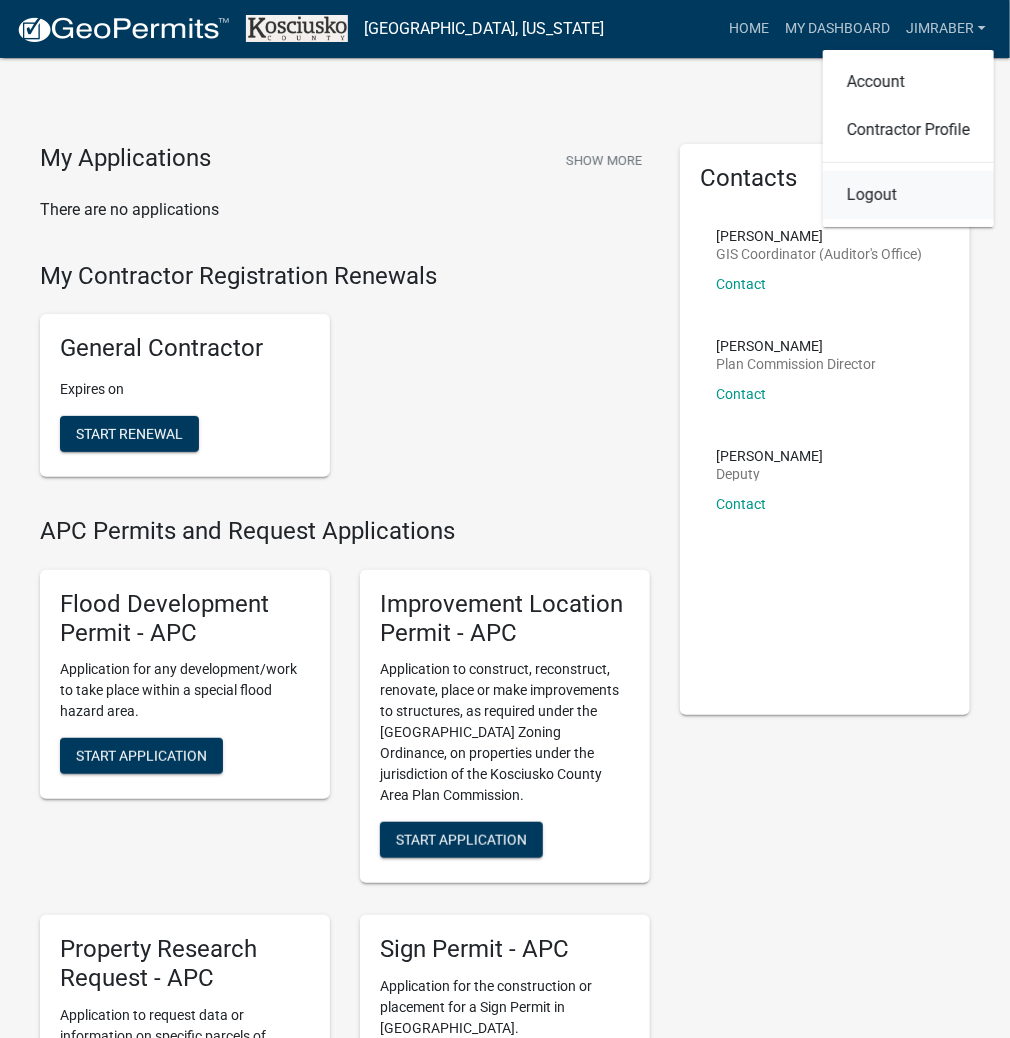 click on "Logout" at bounding box center [908, 195] 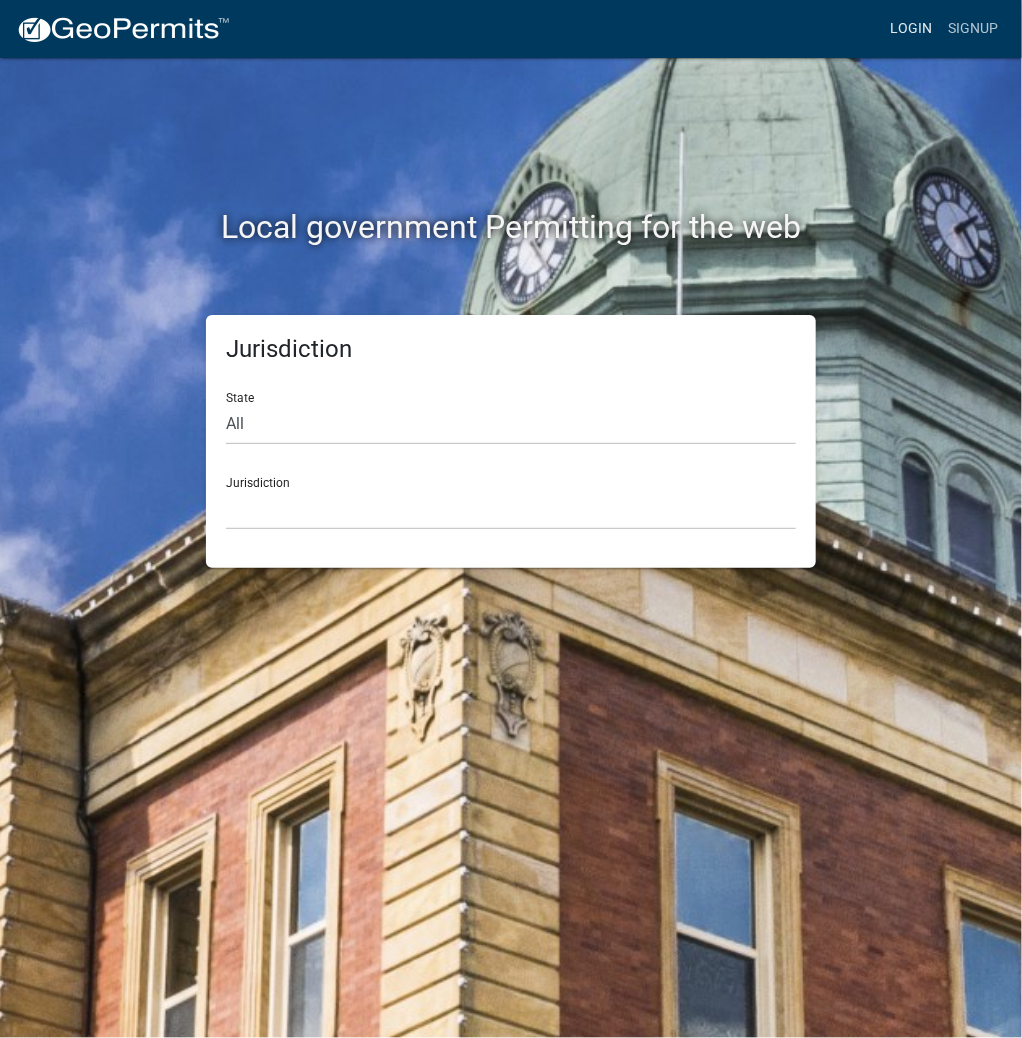 click on "Login" at bounding box center [911, 29] 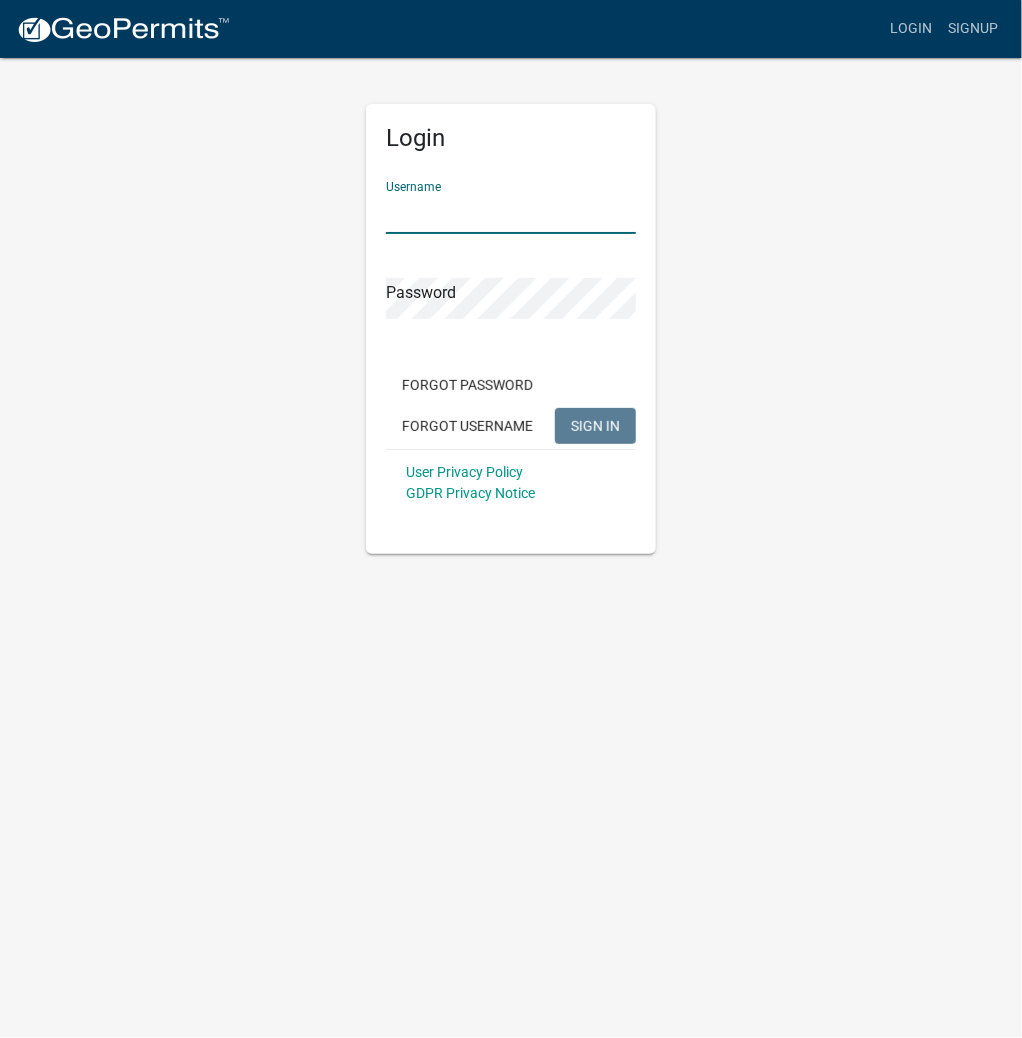 click on "Username" at bounding box center [511, 213] 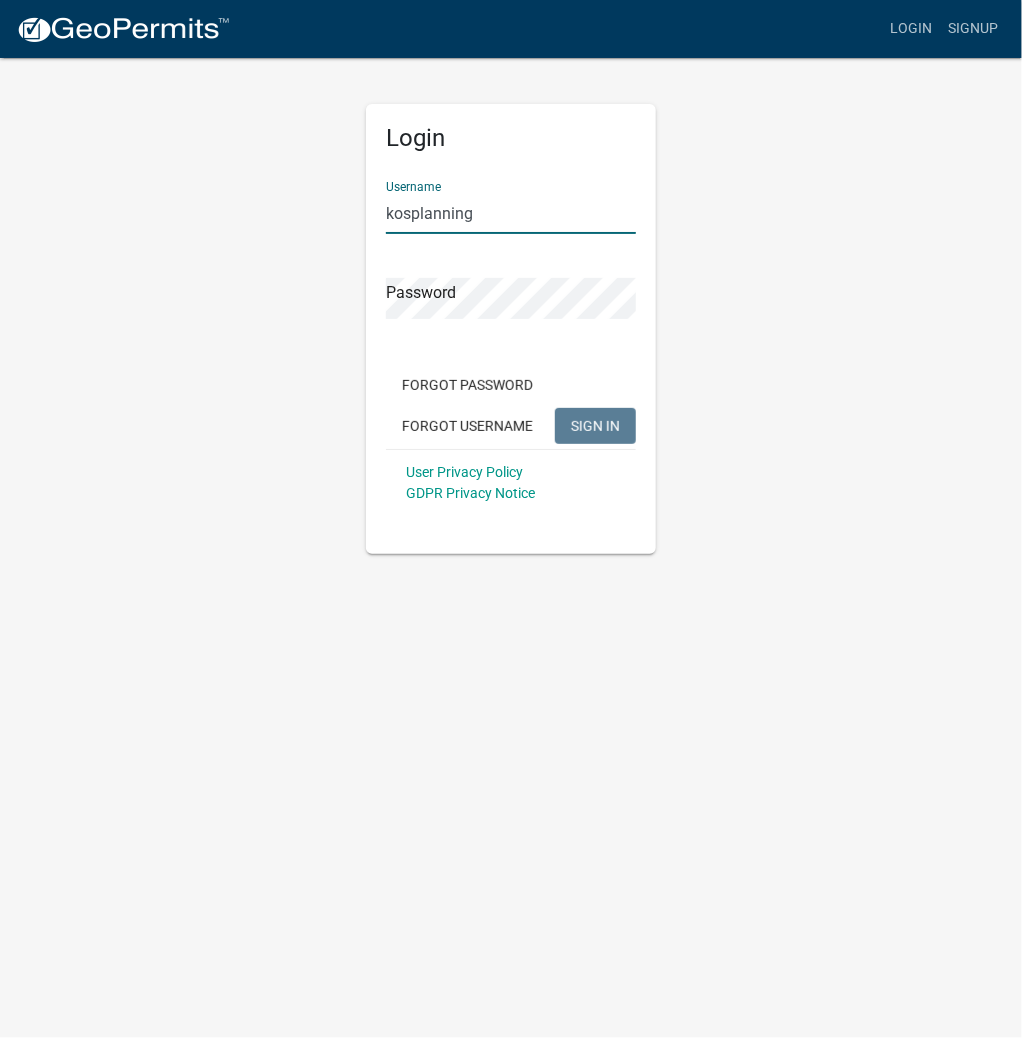 type on "kosplanning" 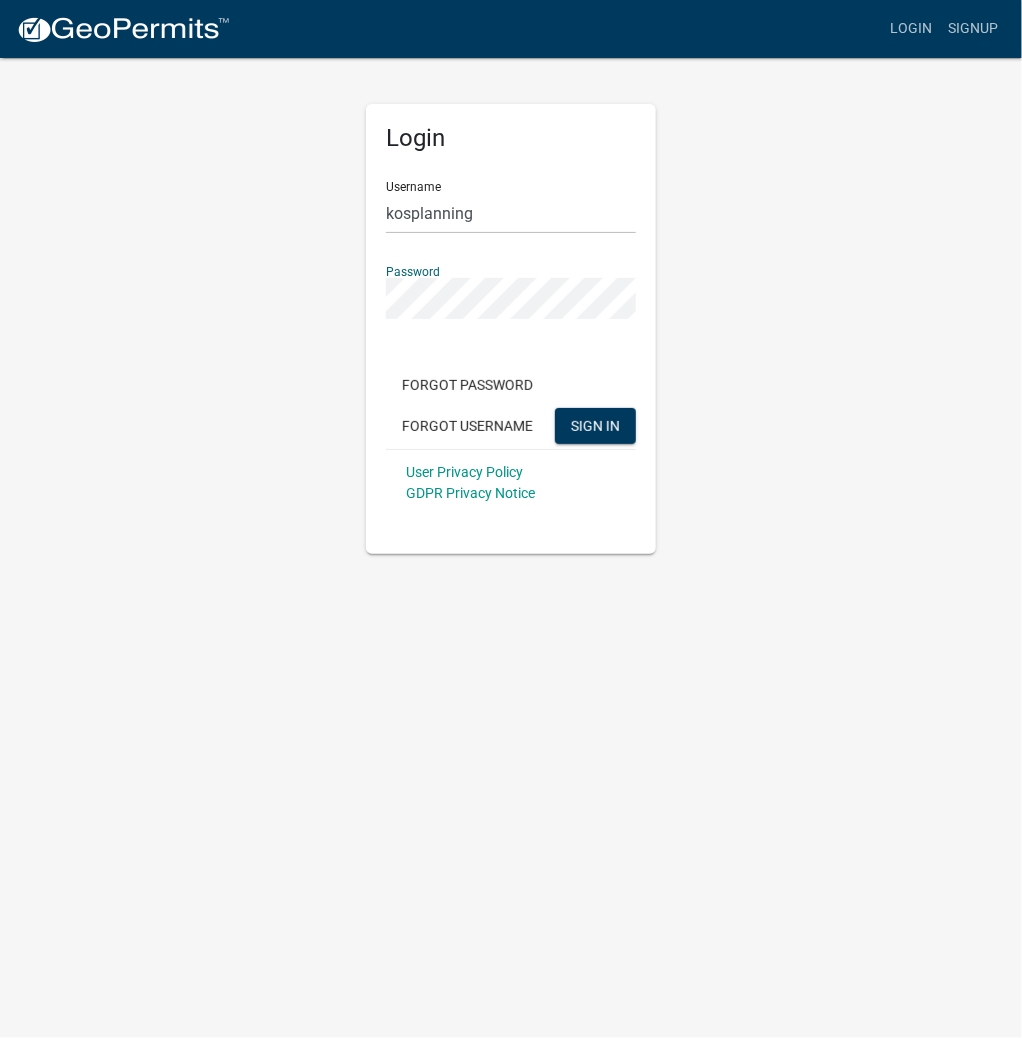 click on "SIGN IN" 